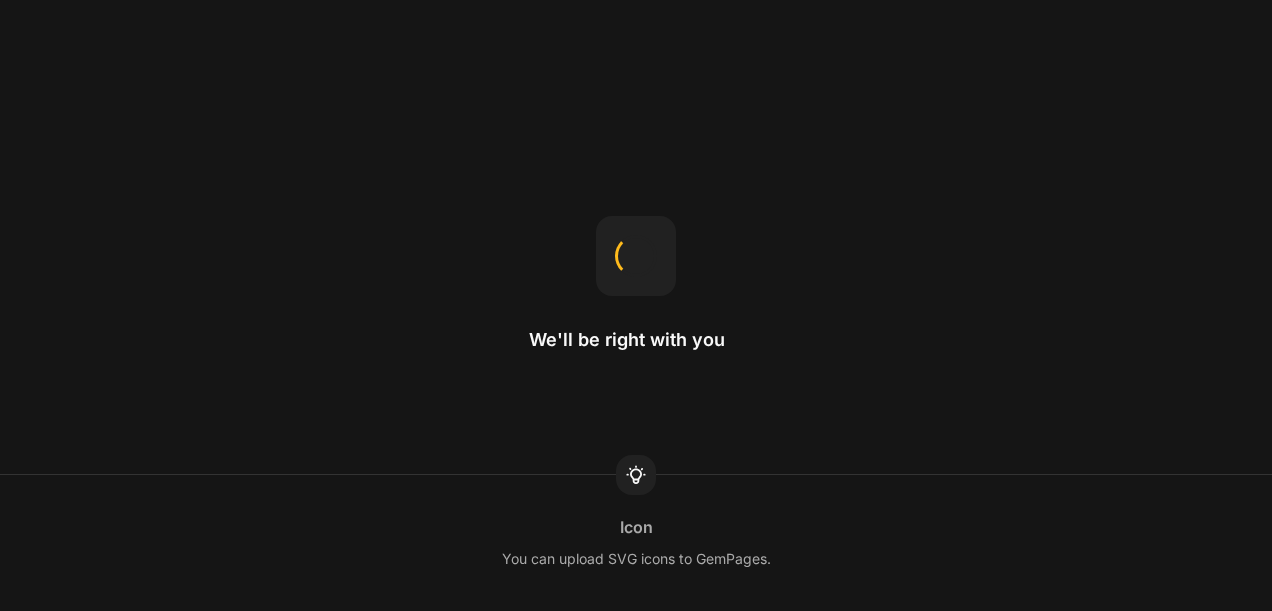 scroll, scrollTop: 0, scrollLeft: 0, axis: both 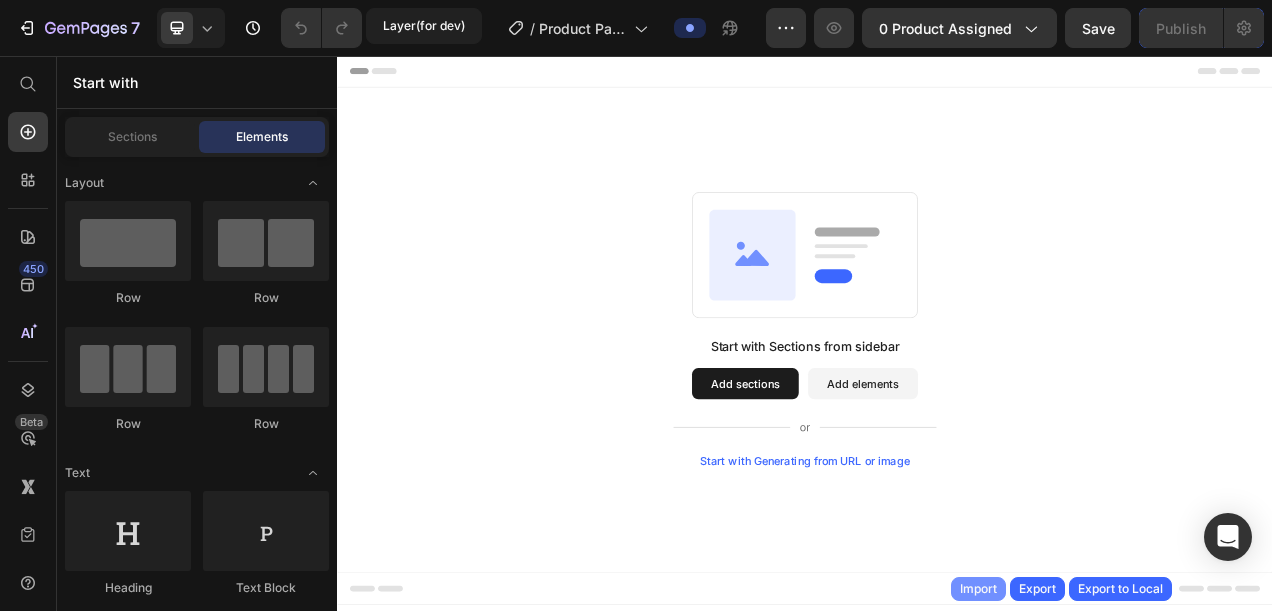 click on "Import" at bounding box center (978, 589) 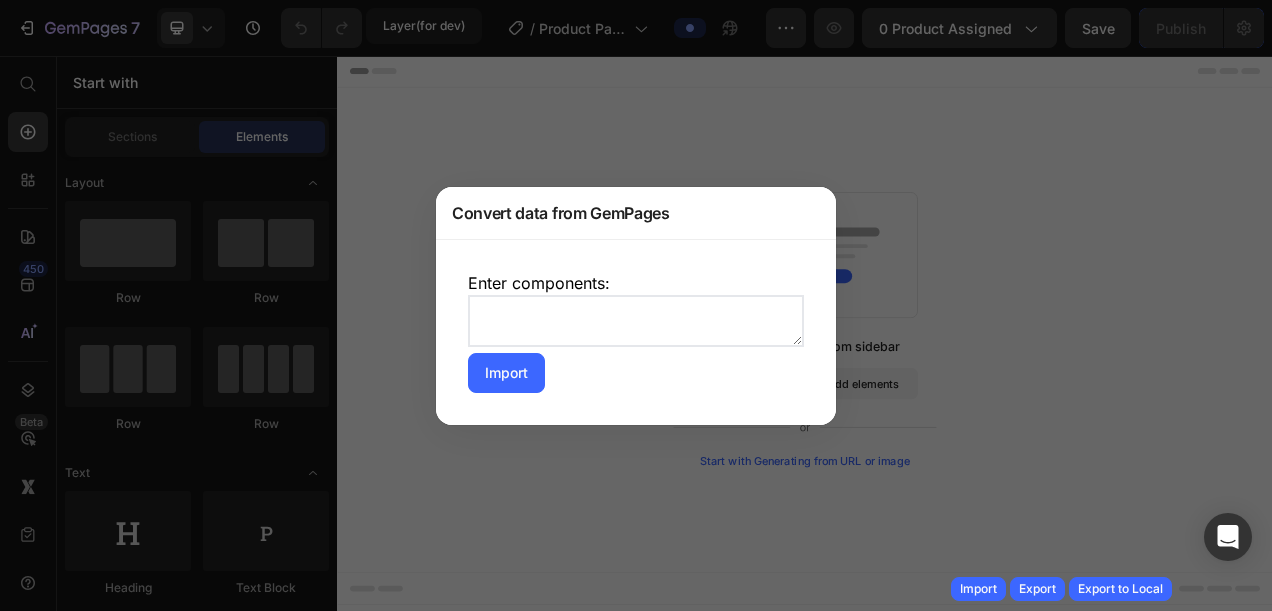 click at bounding box center (636, 321) 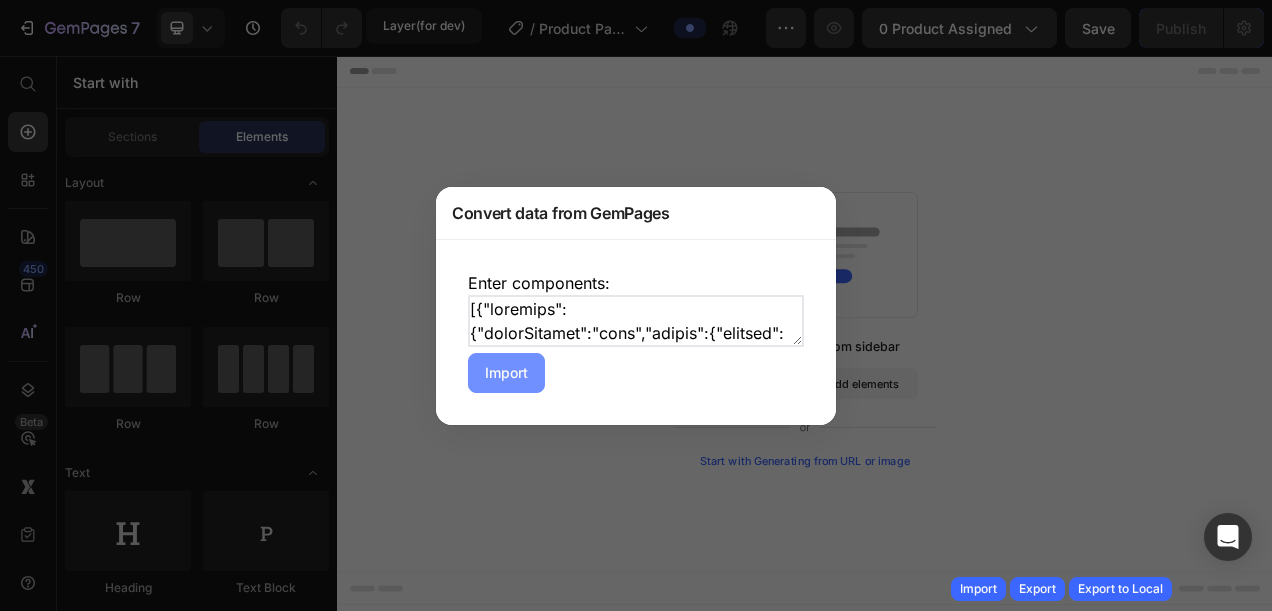scroll, scrollTop: 412222, scrollLeft: 0, axis: vertical 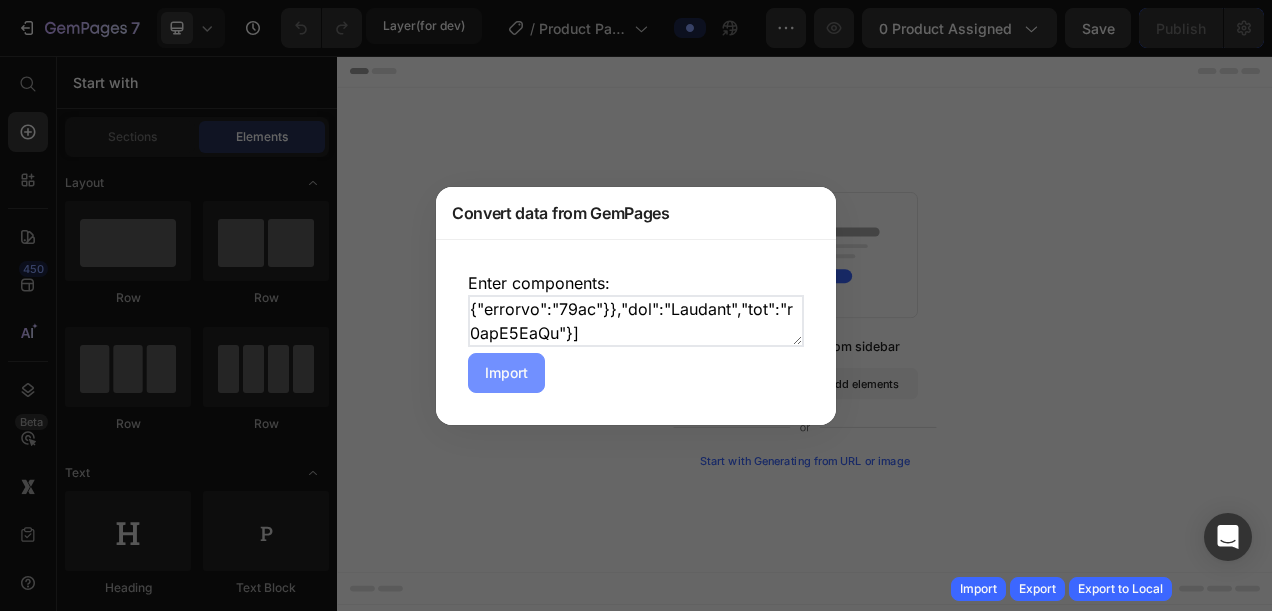 type on "[{"advanced":{"blockPadding":"base","border":{"desktop":{"normal":{"border":"none","borderType":"none","borderWidth":"1px","color":"#121212","isCustom":true,"width":"1px 1px 1px 1px"}},"mobile":{"normal":{"border":"solid","borderType":"none","borderWidth":"Mixed","color":"#121212","isCustom":true,"width":"0px 0px 1px 0px"}}},"boxShadow":{"desktop":{"normal":{"angle":49,"blur":"4px","color":"rgba(18, 18, 18, 0.7)","distance":"4px","spread":"4px","type":"shadow-1"}}},"d":{"desktop":true,"mobile":true,"tablet":true},"hasBoxShadow":{"desktop":{"normal":false}},"op":{"desktop":"100%"},"rounded":{"desktop":{"normal":{"bblr":"0px","bbrr":"0px","btlr":"0px","btrr":"0px","radiusType":"none"}}},"spacing-setting":{"desktop":{"link":false,"margin":{"bottom":"0px"},"padding":{"bottom":"64px","left":"0px","top":"var(--g-s-2xl)"}},"mobile":{"link":false,"margin":{"right":"0px"},"padding":{"bottom":"2px","left":"0px","right":"0px","top":"10px"}},"tablet":{"link":false,"padding":{"bottom":"var(--g-s-2xl)","left":"10px","ri..." 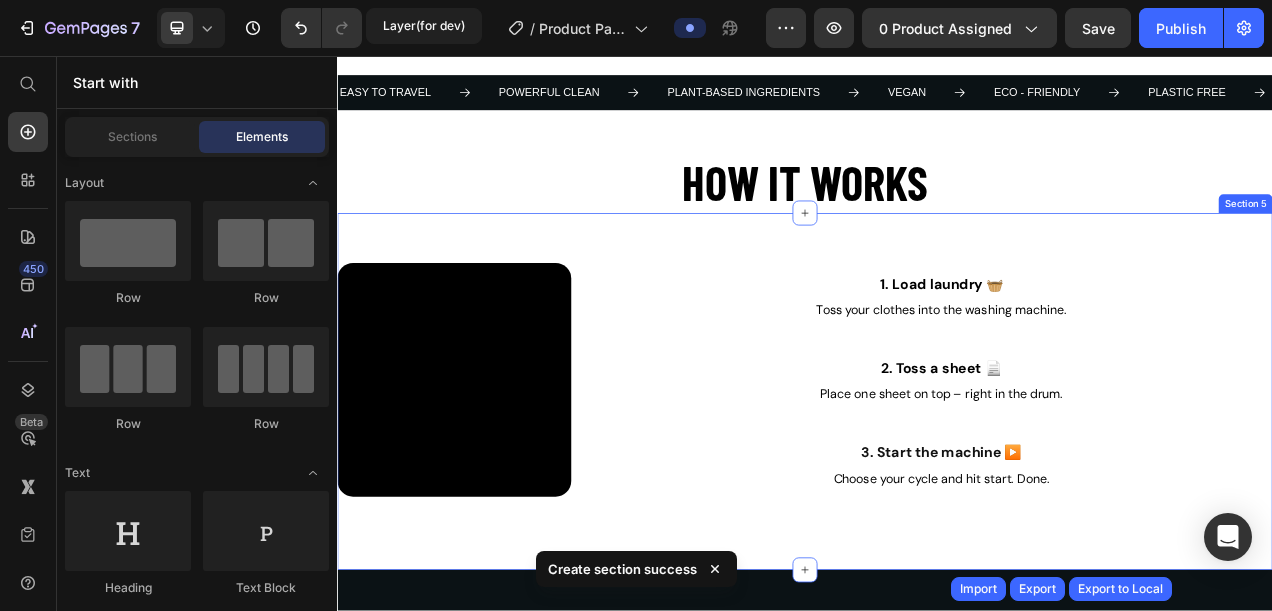 scroll, scrollTop: 0, scrollLeft: 0, axis: both 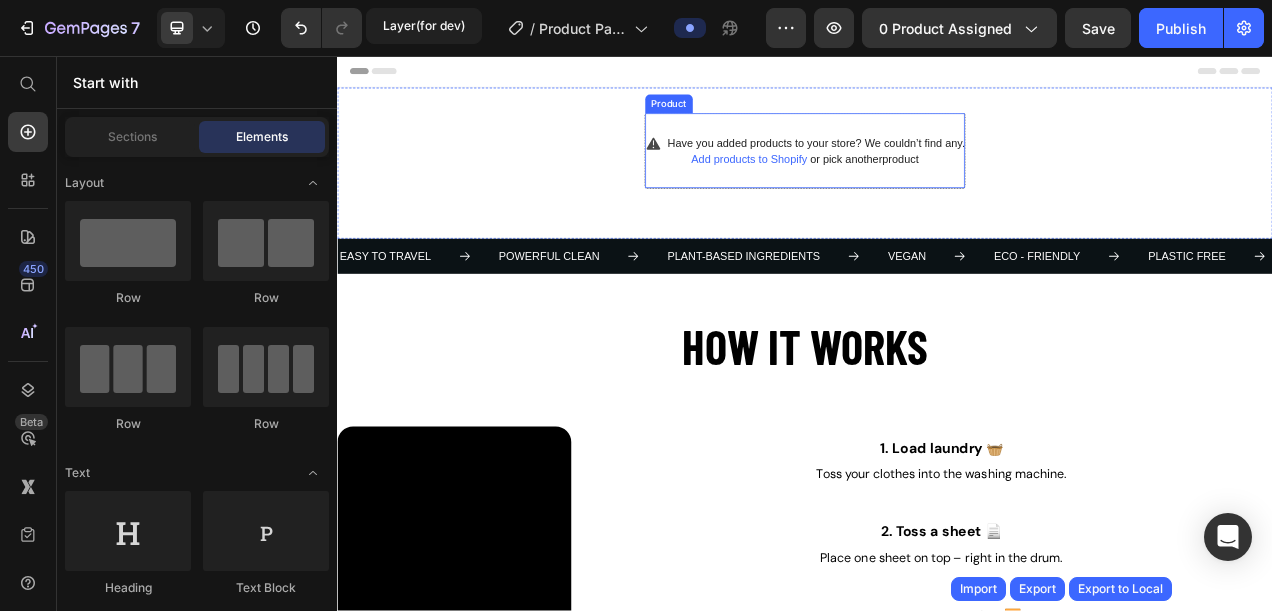 click on "Add products to Shopify   or pick another  product" at bounding box center (937, 189) 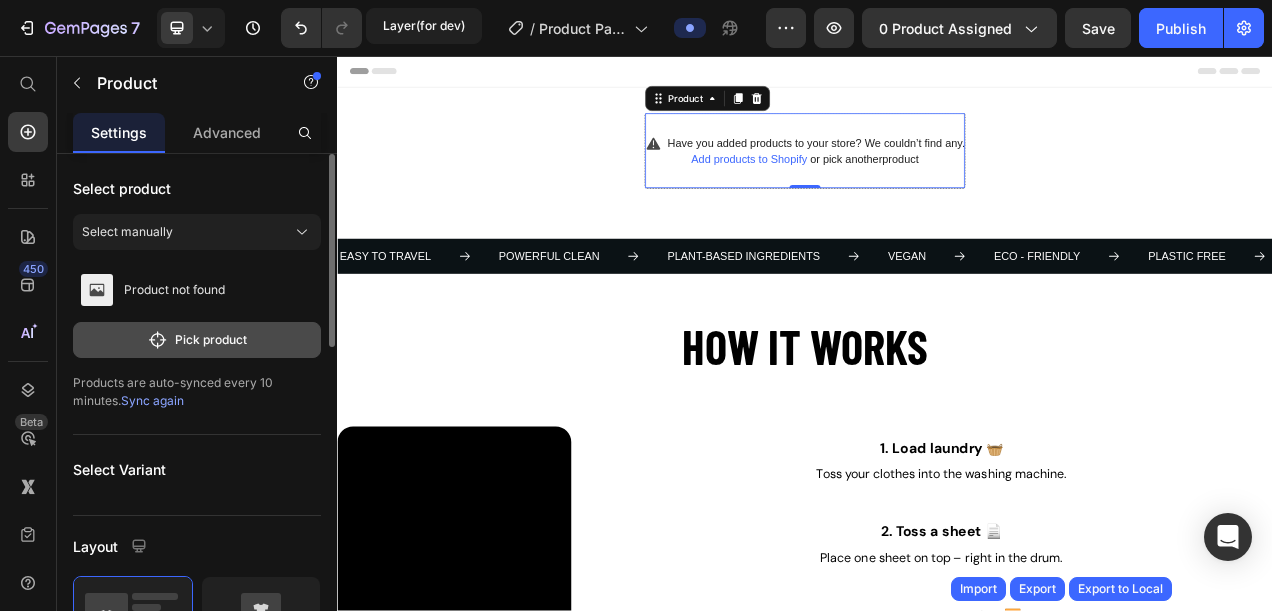 click on "Pick product" at bounding box center [197, 340] 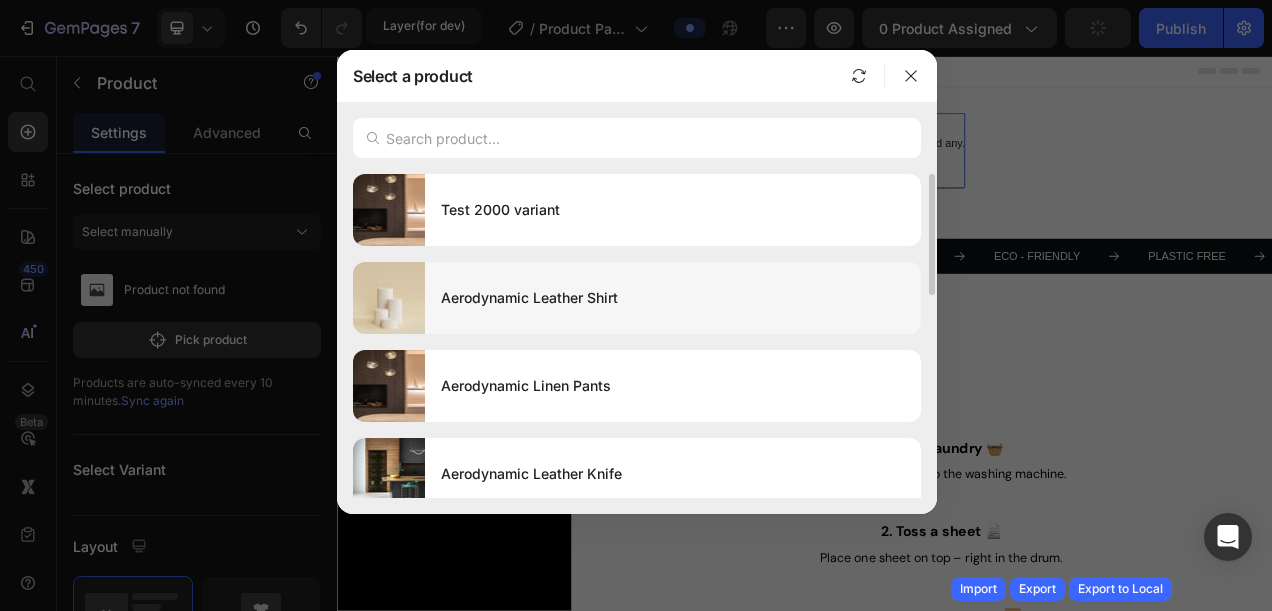 click on "Aerodynamic Leather Shirt" at bounding box center [673, 298] 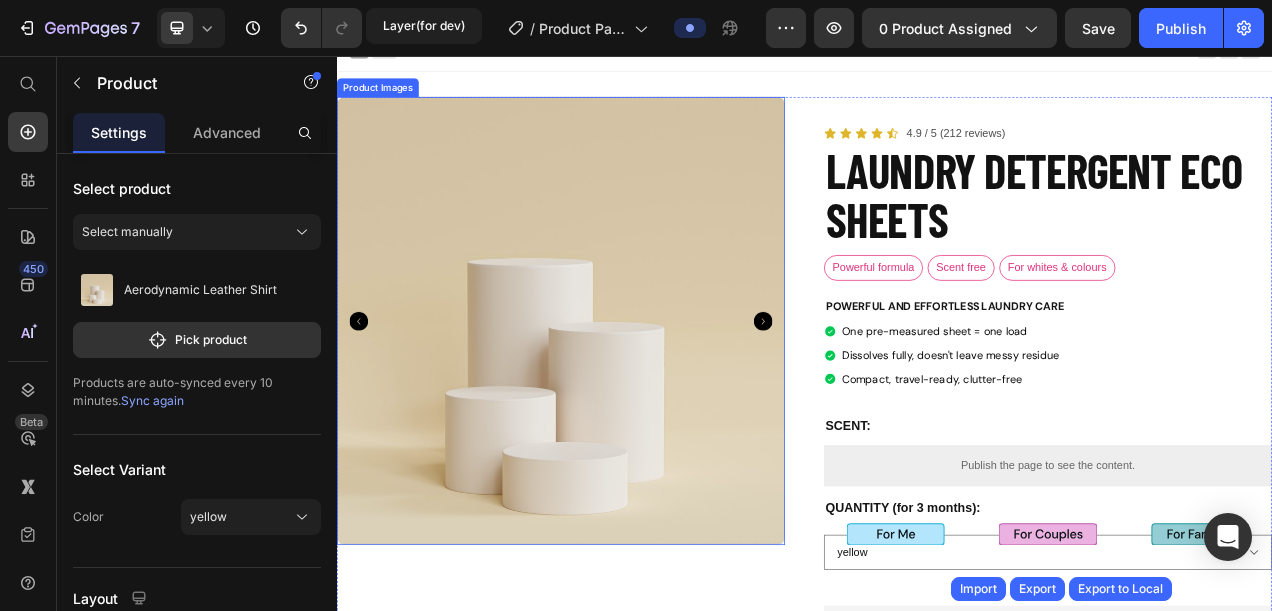 scroll, scrollTop: 0, scrollLeft: 0, axis: both 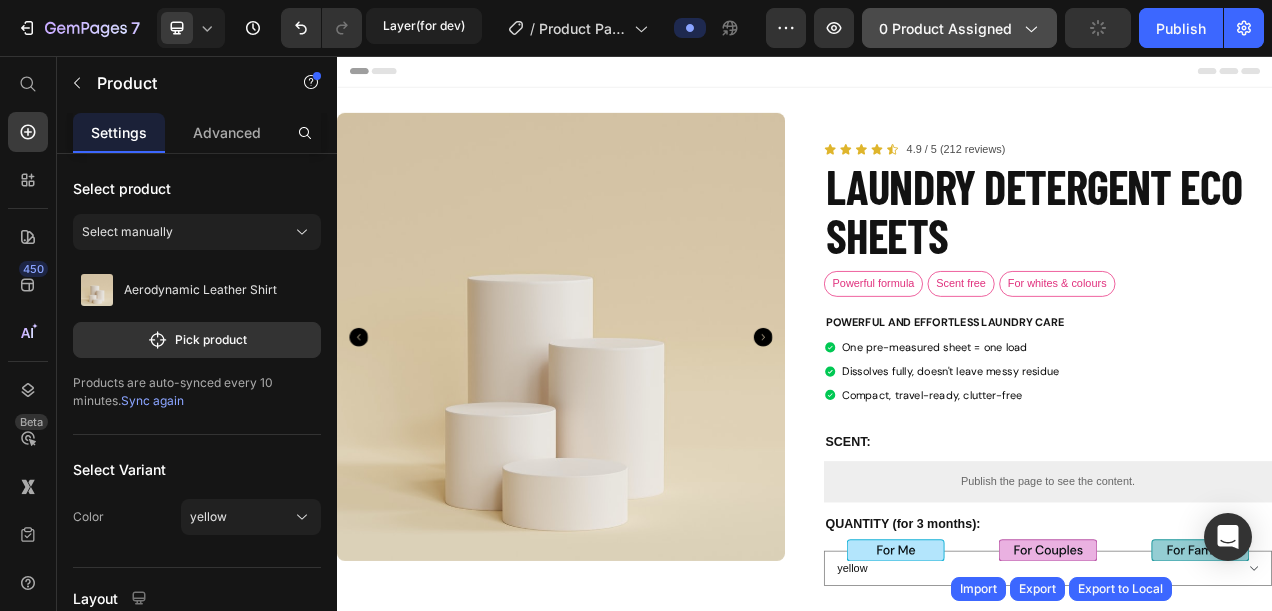 click 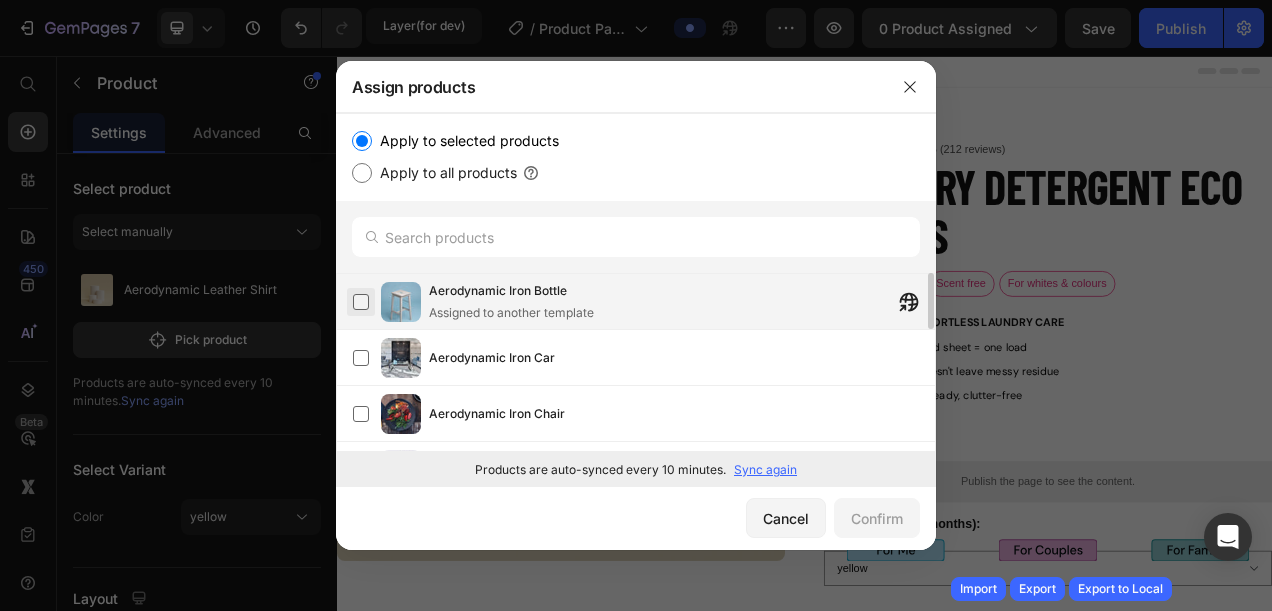 click at bounding box center (361, 302) 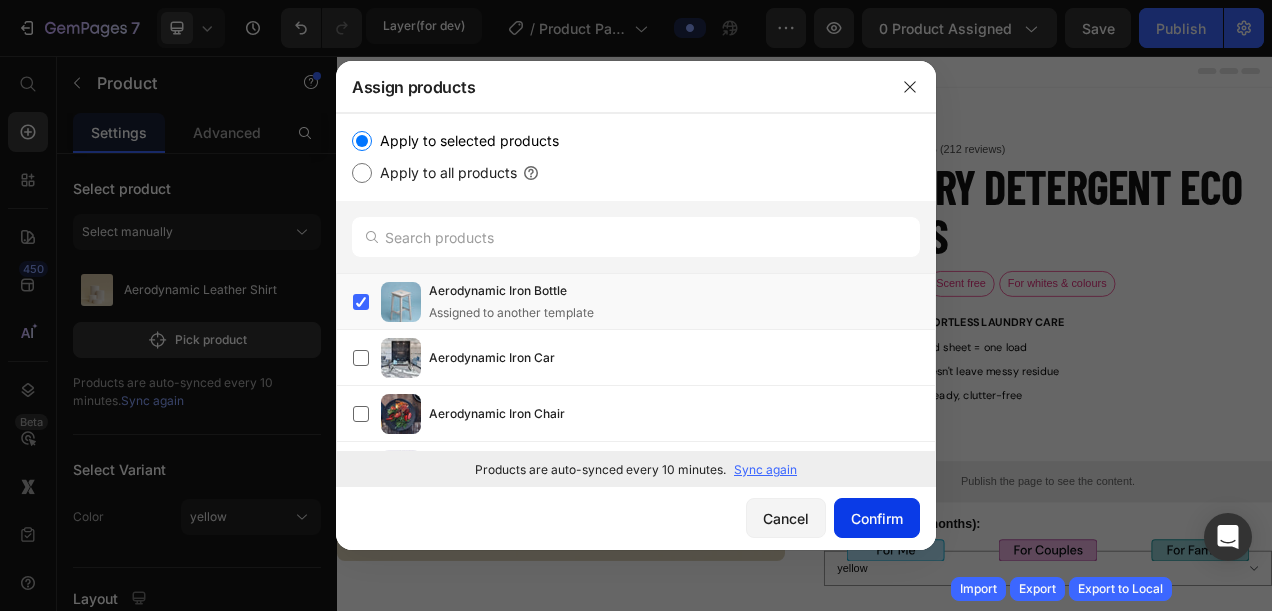 click on "Confirm" at bounding box center (877, 518) 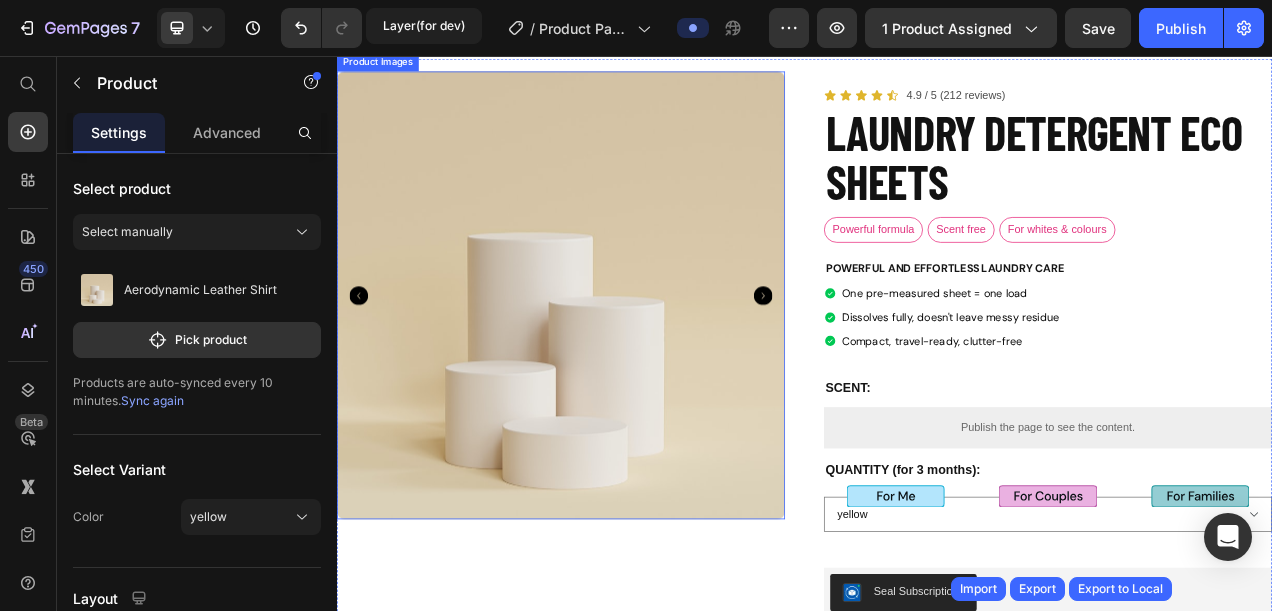 scroll, scrollTop: 100, scrollLeft: 0, axis: vertical 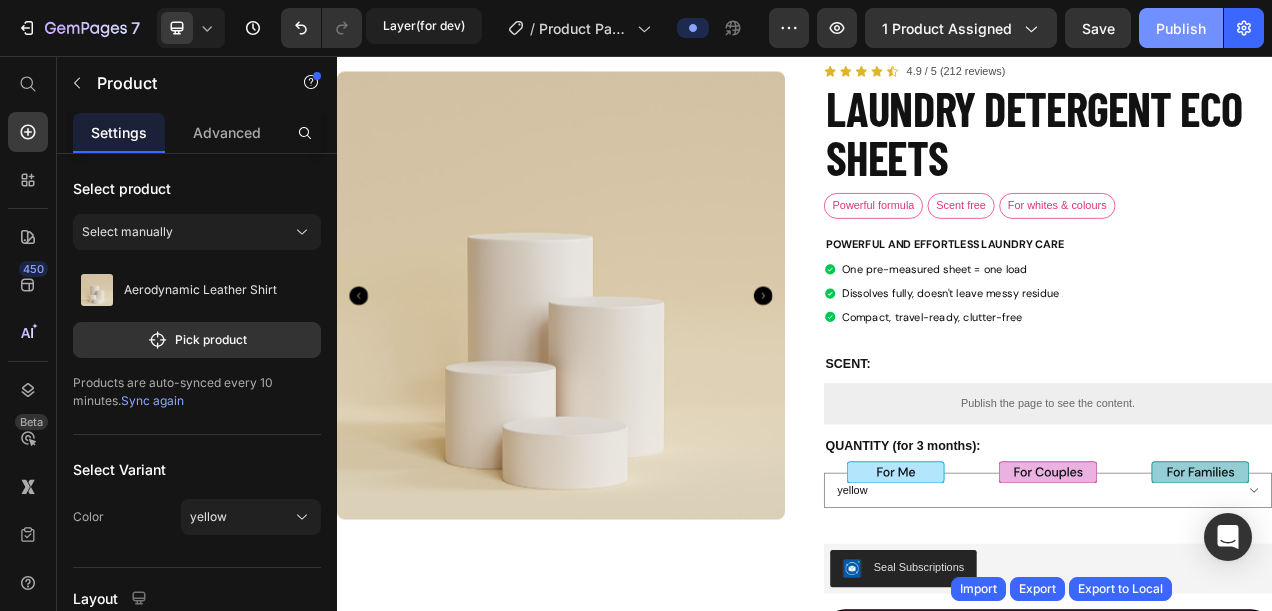 click on "Publish" at bounding box center (1181, 28) 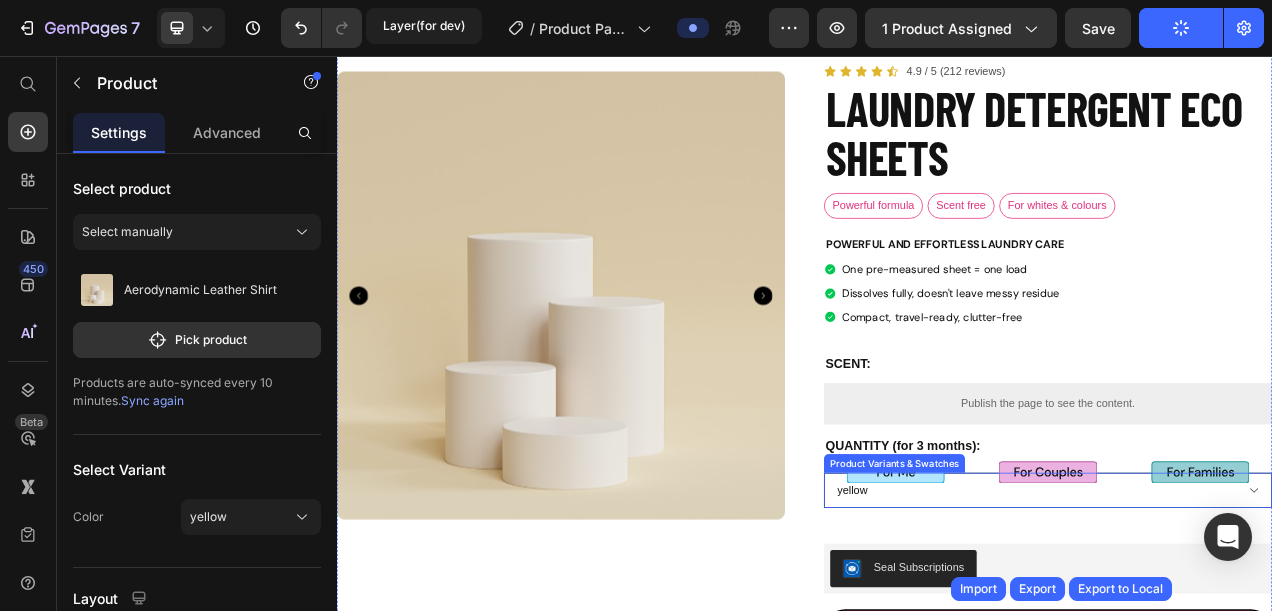 click on "yellow orange fuchsia" at bounding box center [1249, 613] 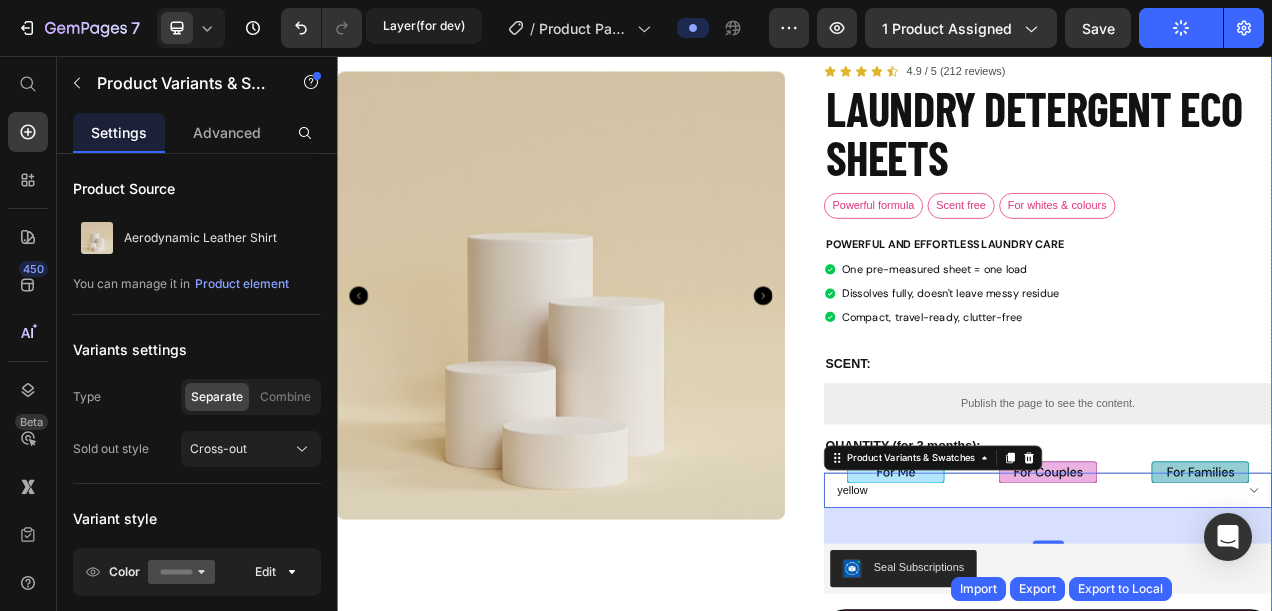 click on "Product Images Icon Icon Icon Icon Icon Icon List 4.9 / 5 (212 reviews) Text Block Row laundry DETERGENT Eco sheets Heading Powerful formula Text Block Scent free Text Block For whites & colours Text Block Row powerful and effortless laundry care Text Block One pre-measured sheet = one load Dissolves fully, doesn't leave messy residue Compact, travel-ready, clutter-free Item List Row Scent: Text Block
Publish the page to see the content.
Custom Select Product QUANTITY (for 3 months): Text Block Image Image Image Row yellow orange fuchsia Product Variants & Swatches   46 Seal Subscriptions Seal Subscriptions START NOW Add to Cart No risk, 30 day money back guarantee Heading
Icon
Icon
Icon
Icon Row Secure Checkout Heading STRESS-FREE Laundry Heading 30 Day MONEY BACK Guarantee Heading Arrives in 4 days Heading Row
Details
Ingredients" at bounding box center (937, 634) 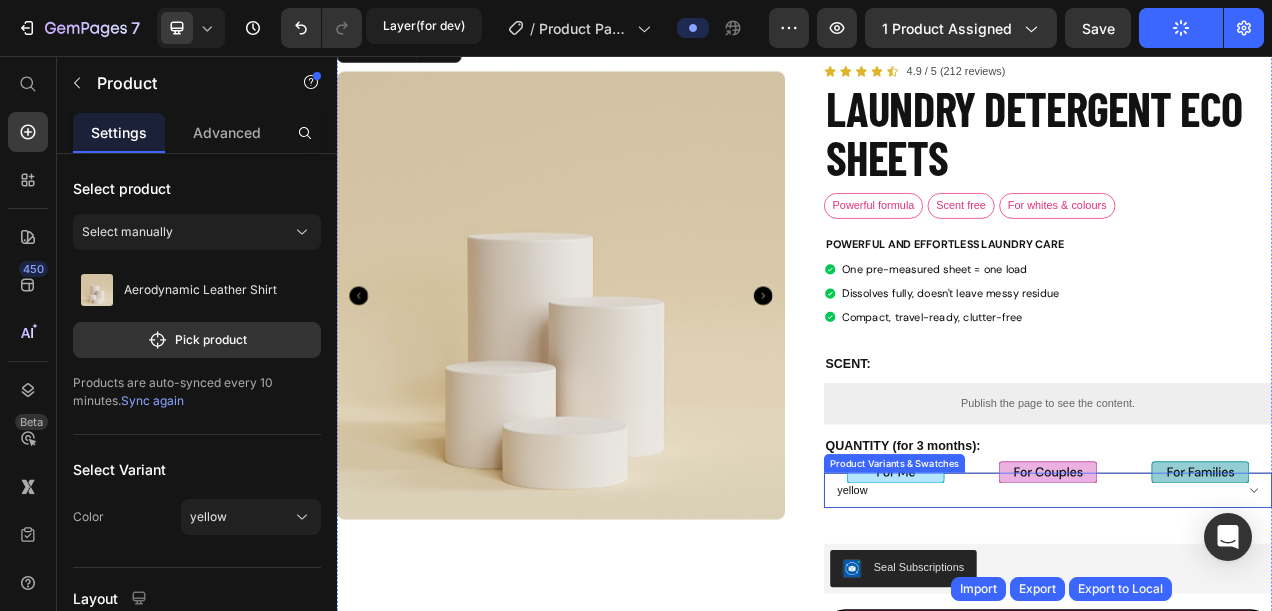 click on "yellow orange fuchsia" at bounding box center [1249, 613] 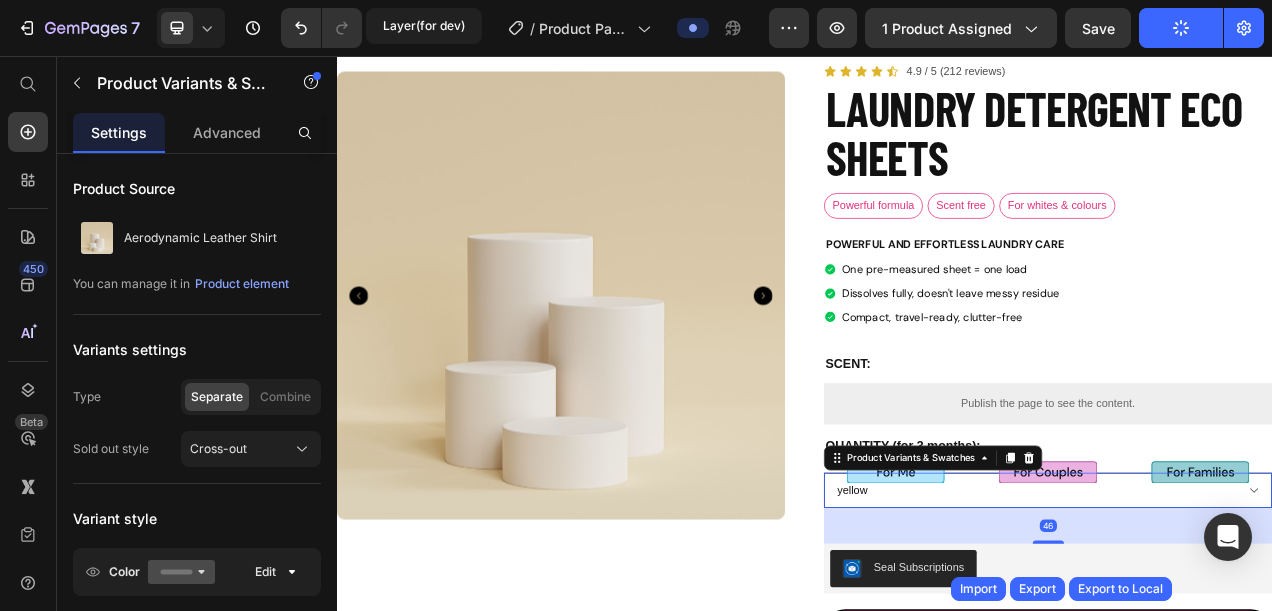 click on "yellow orange fuchsia" at bounding box center [1249, 613] 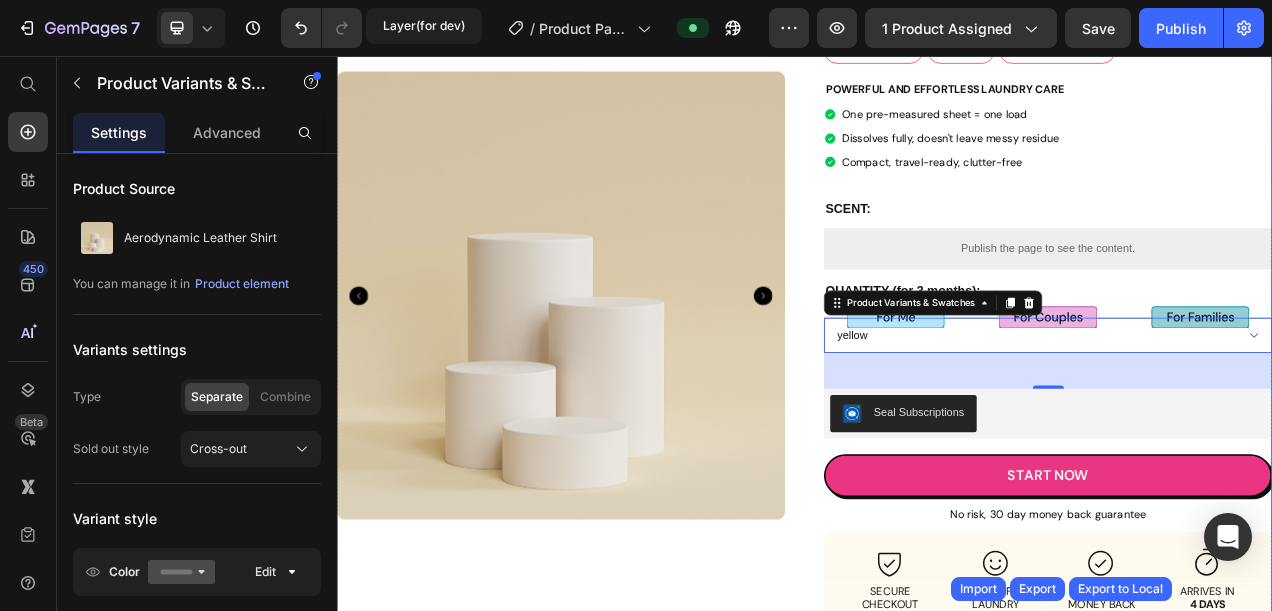 scroll, scrollTop: 300, scrollLeft: 0, axis: vertical 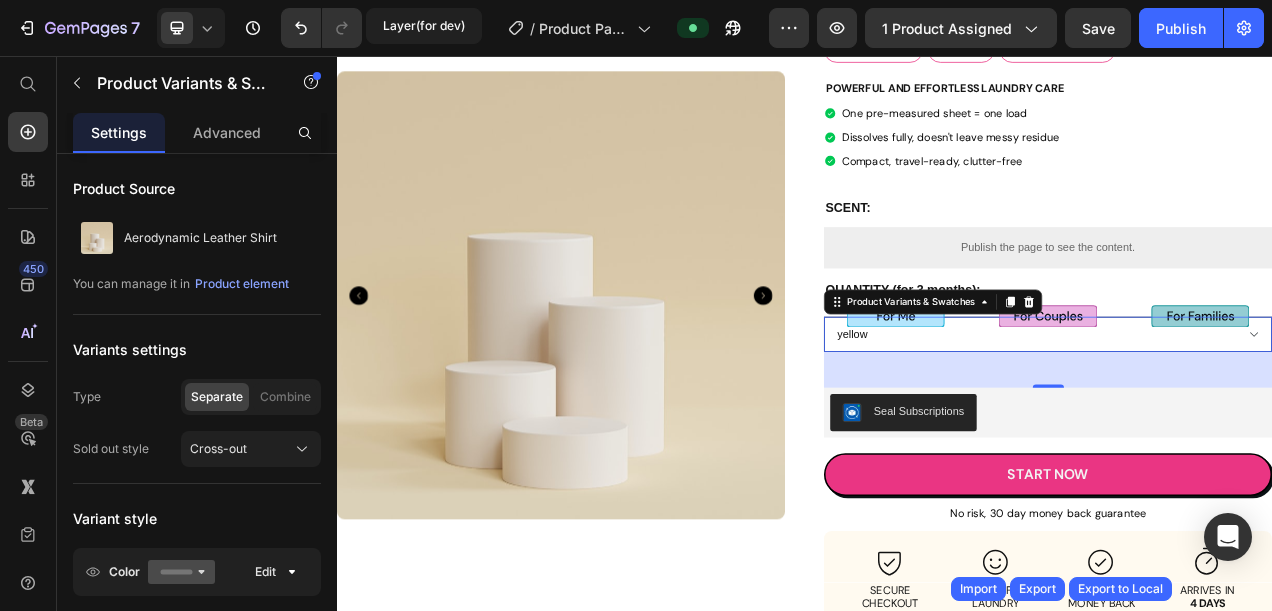 click on "yellow orange fuchsia" at bounding box center (1249, 413) 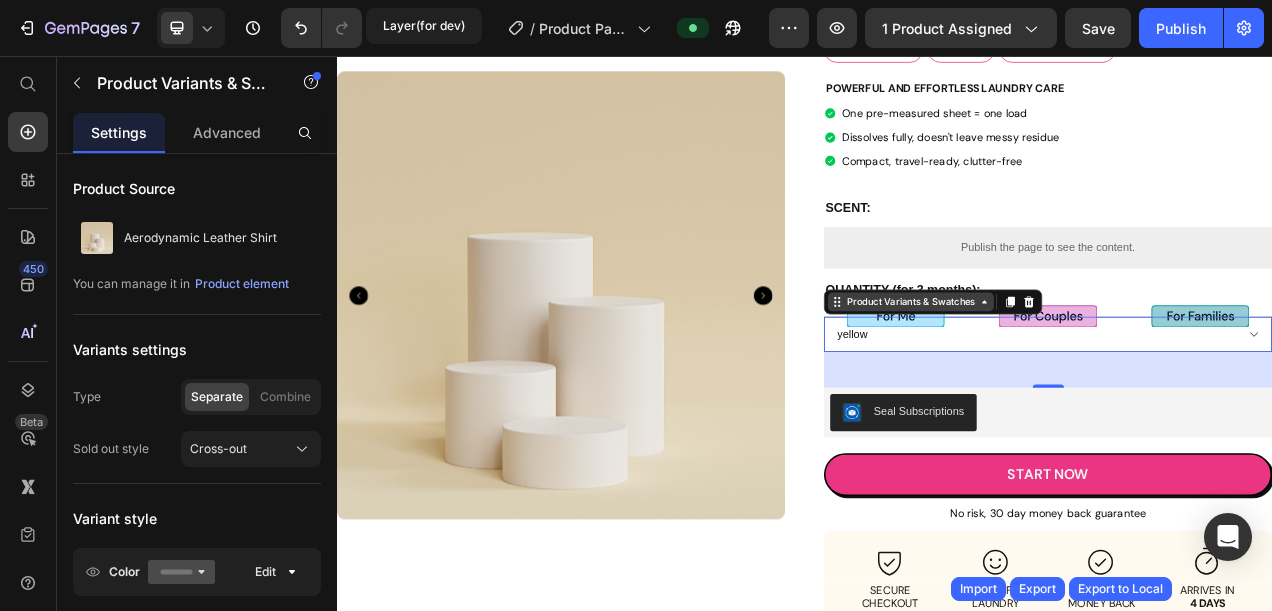 click 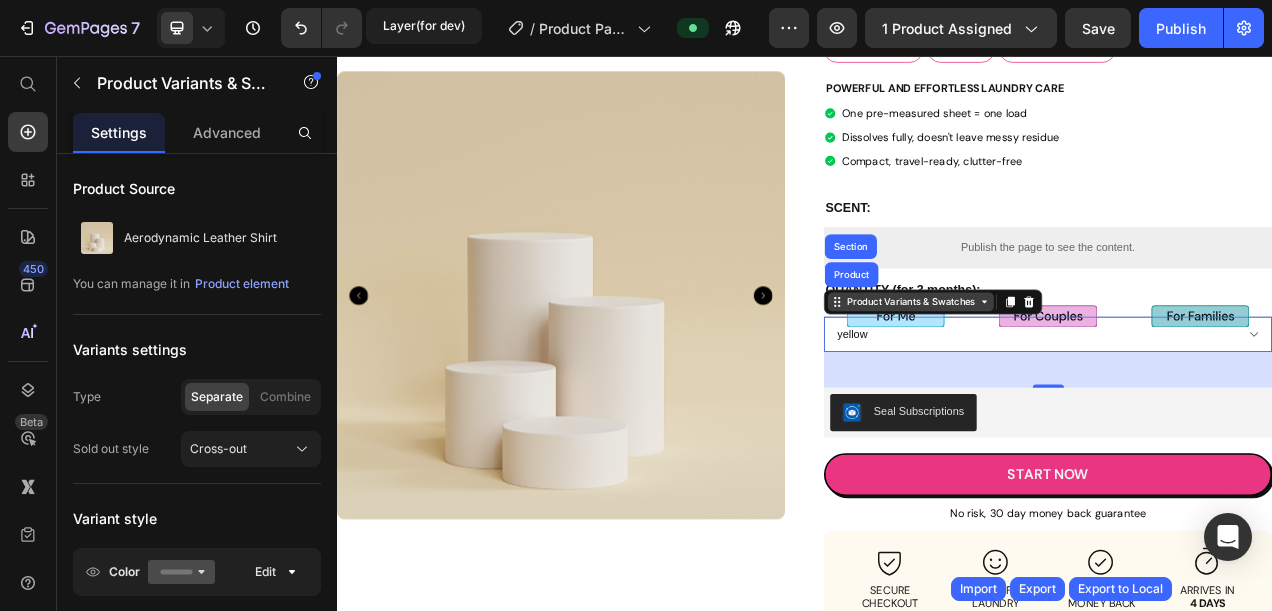 click 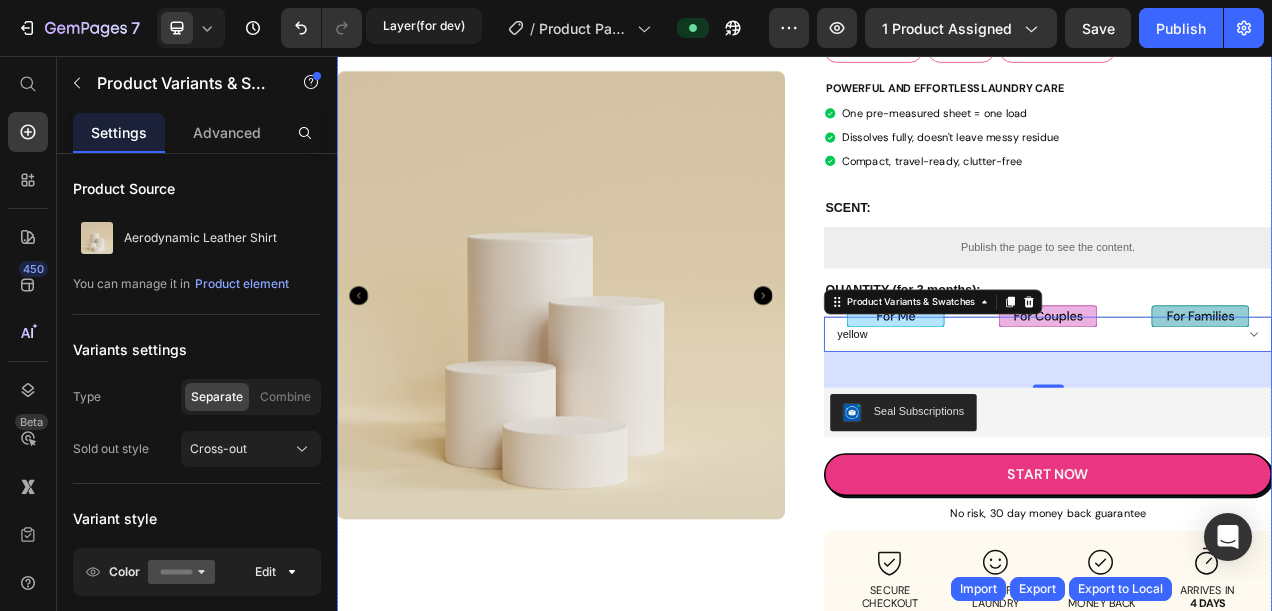 click on "Product Images Icon Icon Icon Icon Icon Icon List 4.9 / 5 (212 reviews) Text Block Row laundry DETERGENT Eco sheets Heading Powerful formula Text Block Scent free Text Block For whites & colours Text Block Row powerful and effortless laundry care Text Block One pre-measured sheet = one load Dissolves fully, doesn't leave messy residue Compact, travel-ready, clutter-free Item List Row Scent: Text Block
Publish the page to see the content.
Custom Select Product QUANTITY (for 3 months): Text Block Image Image Image Row yellow orange fuchsia Product Variants & Swatches   46 Seal Subscriptions Seal Subscriptions START NOW Add to Cart No risk, 30 day money back guarantee Heading
Icon
Icon
Icon
Icon Row Secure Checkout Heading STRESS-FREE Laundry Heading 30 Day MONEY BACK Guarantee Heading Arrives in 4 days Heading Row
Details
Ingredients" at bounding box center [937, 434] 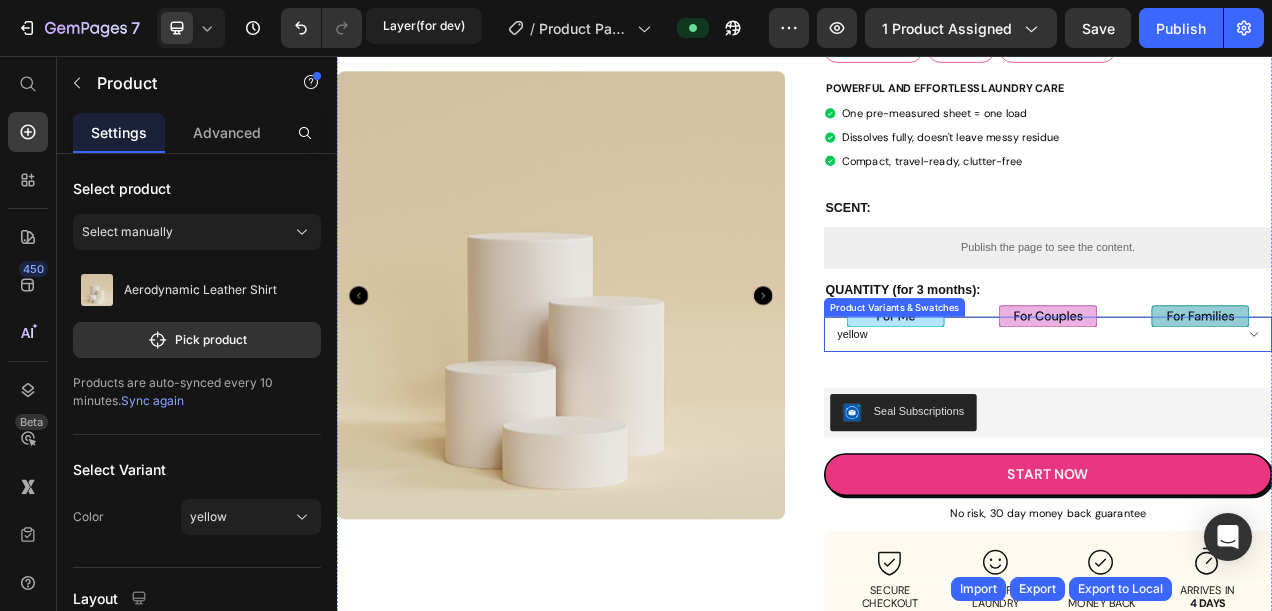 click on "yellow orange fuchsia" at bounding box center (1249, 413) 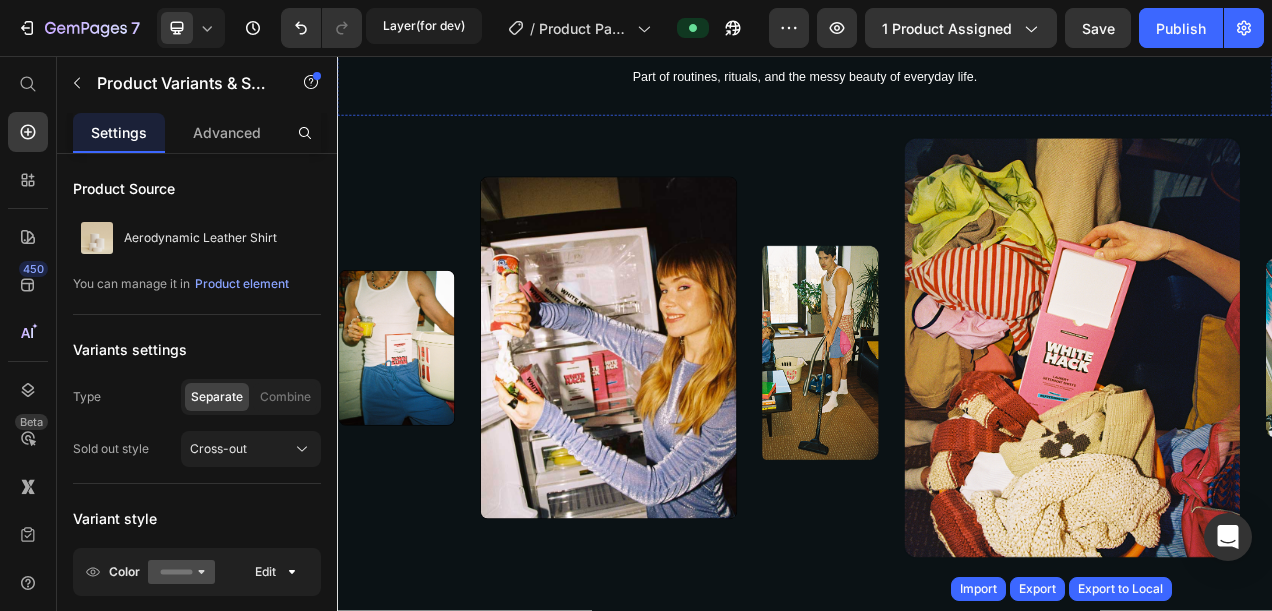 scroll, scrollTop: 5455, scrollLeft: 0, axis: vertical 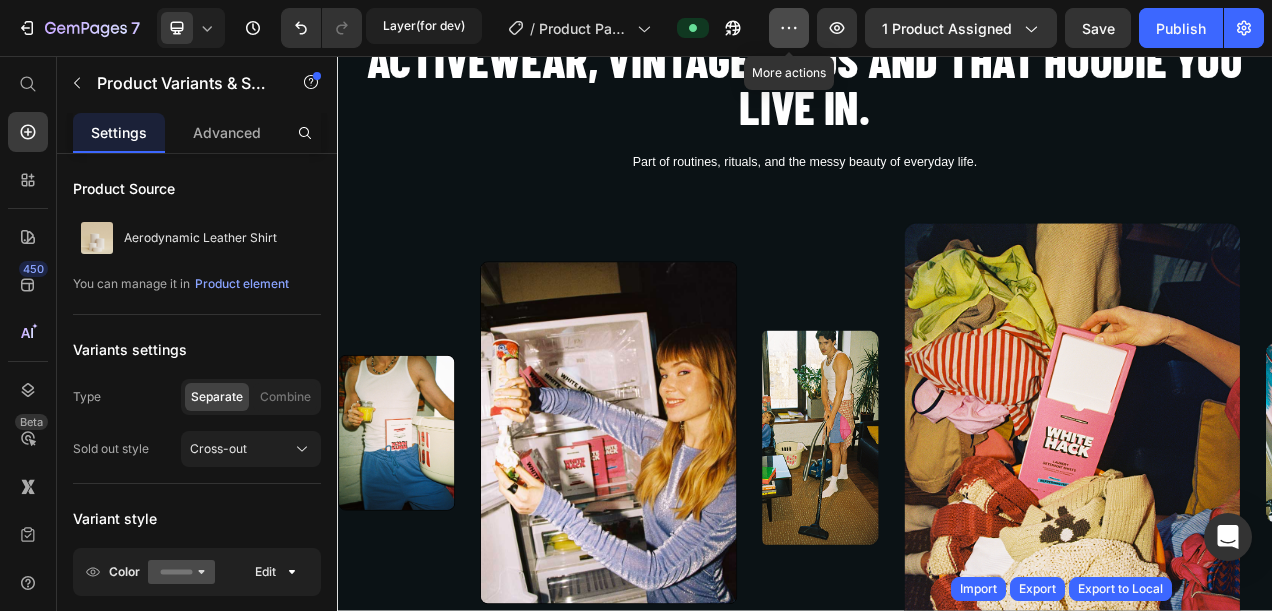 click 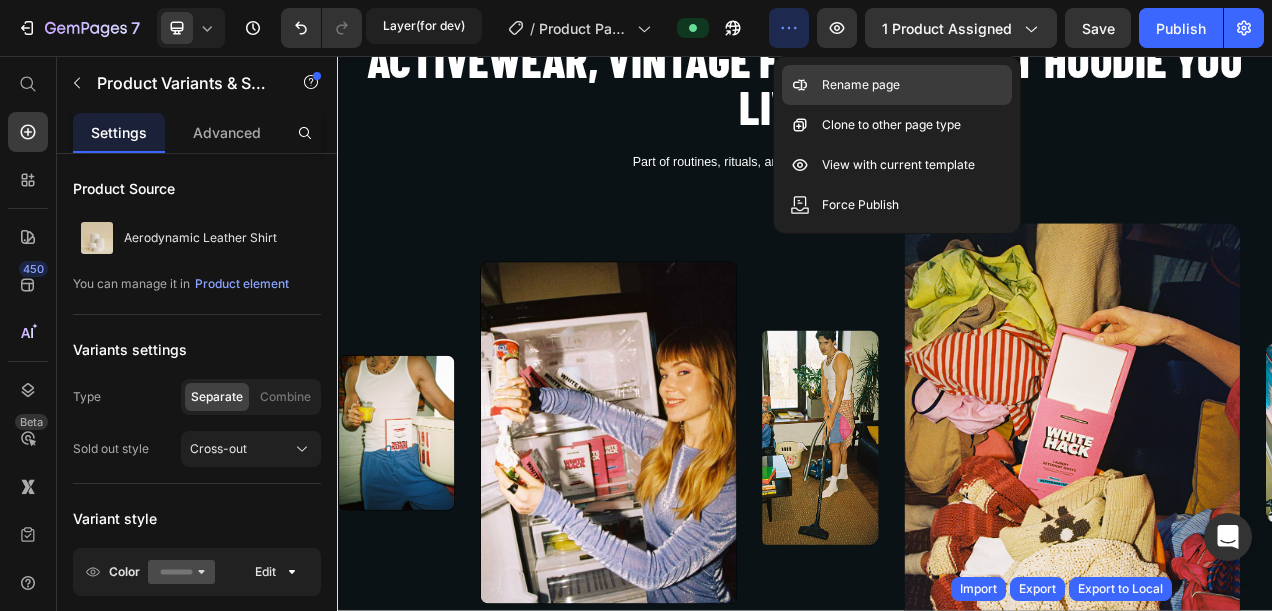 click on "Rename page" 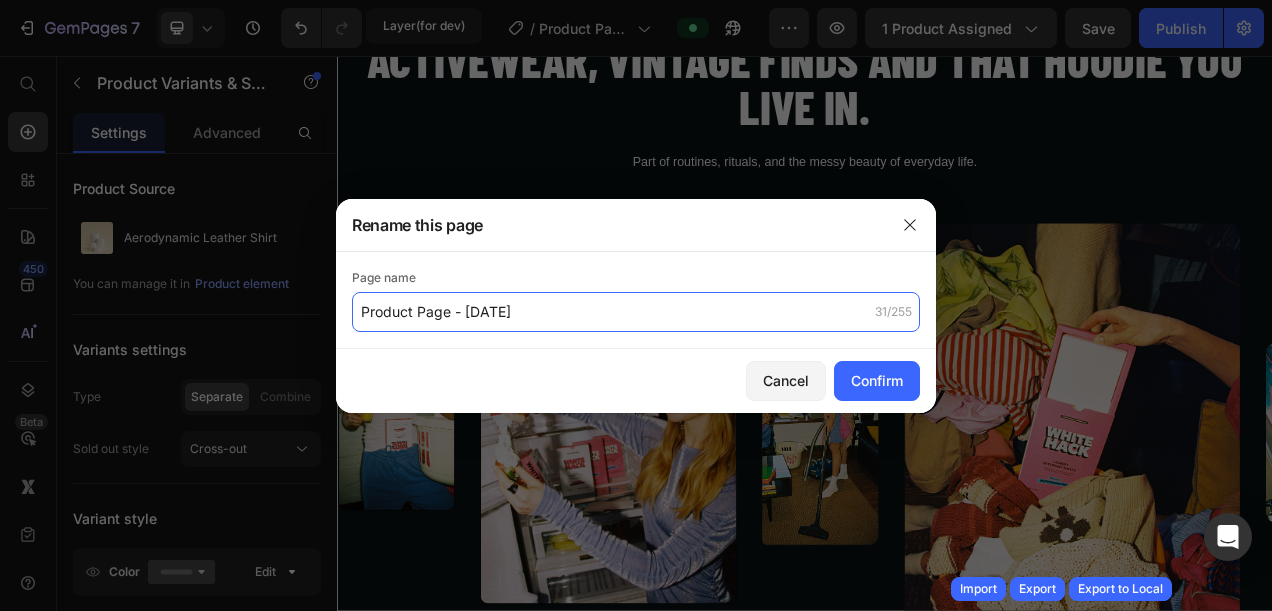 click on "Product Page - Jul 11, 15:00:22" 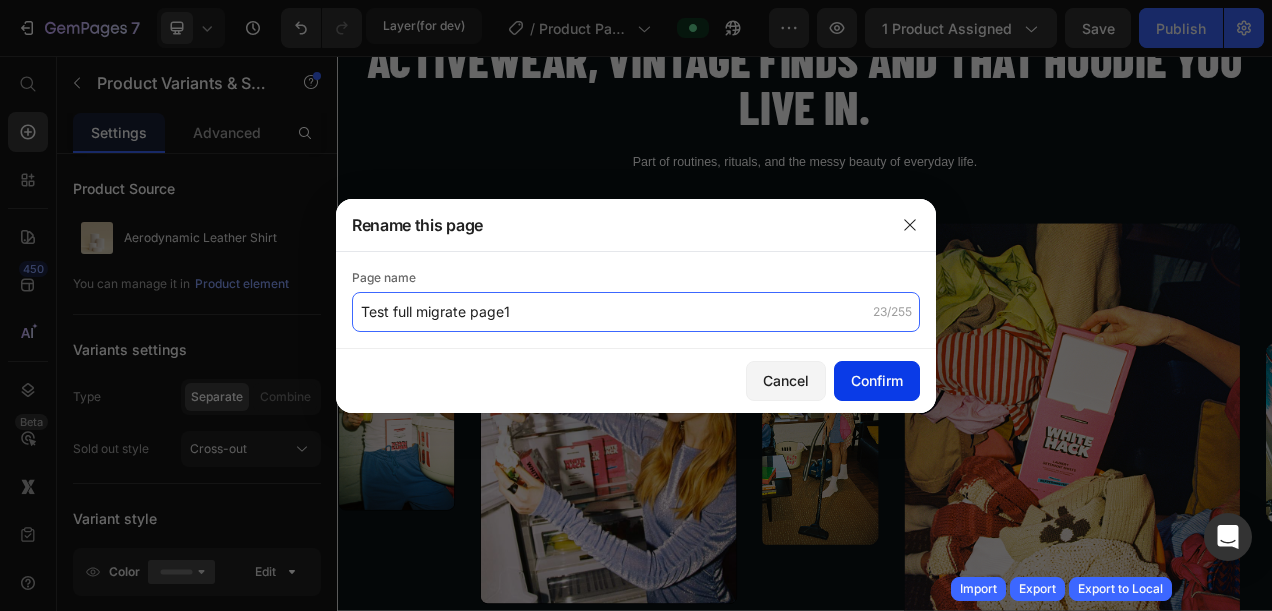 type on "Test full migrate page1" 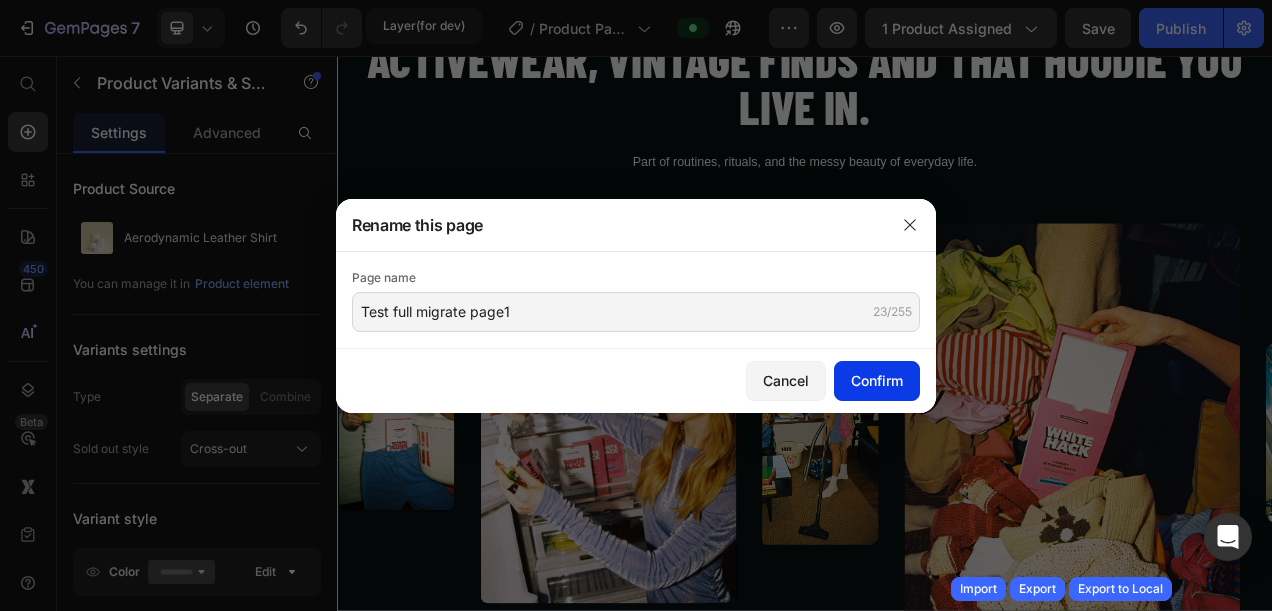 click on "Confirm" at bounding box center (877, 380) 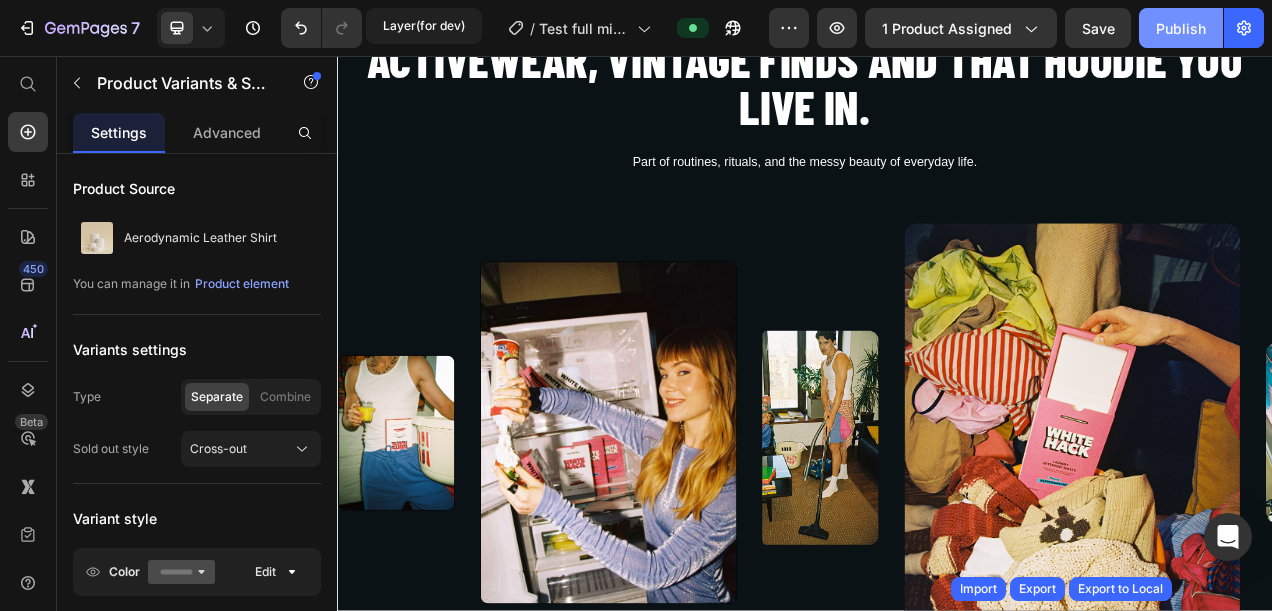 click on "Publish" at bounding box center (1181, 28) 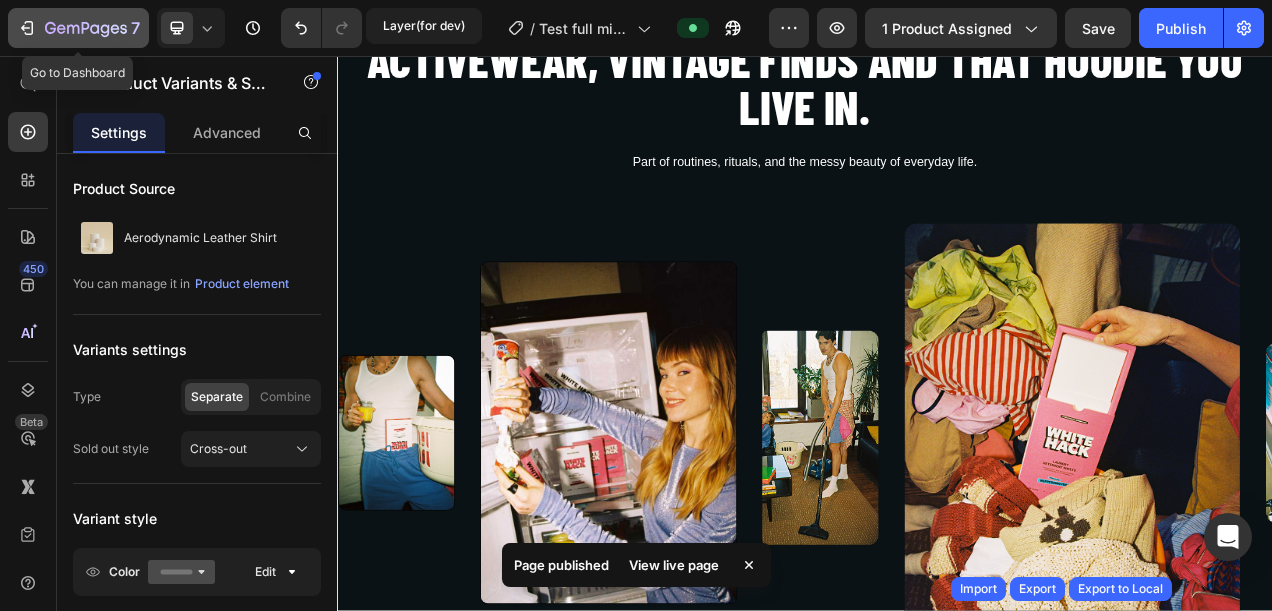 click on "7" 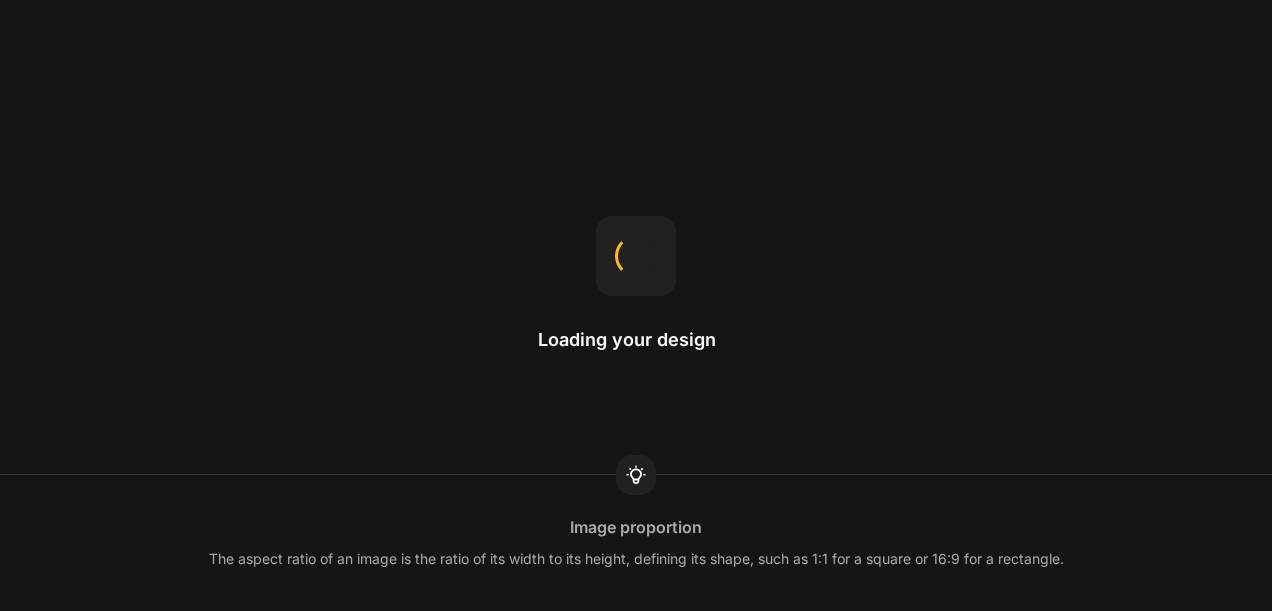 scroll, scrollTop: 0, scrollLeft: 0, axis: both 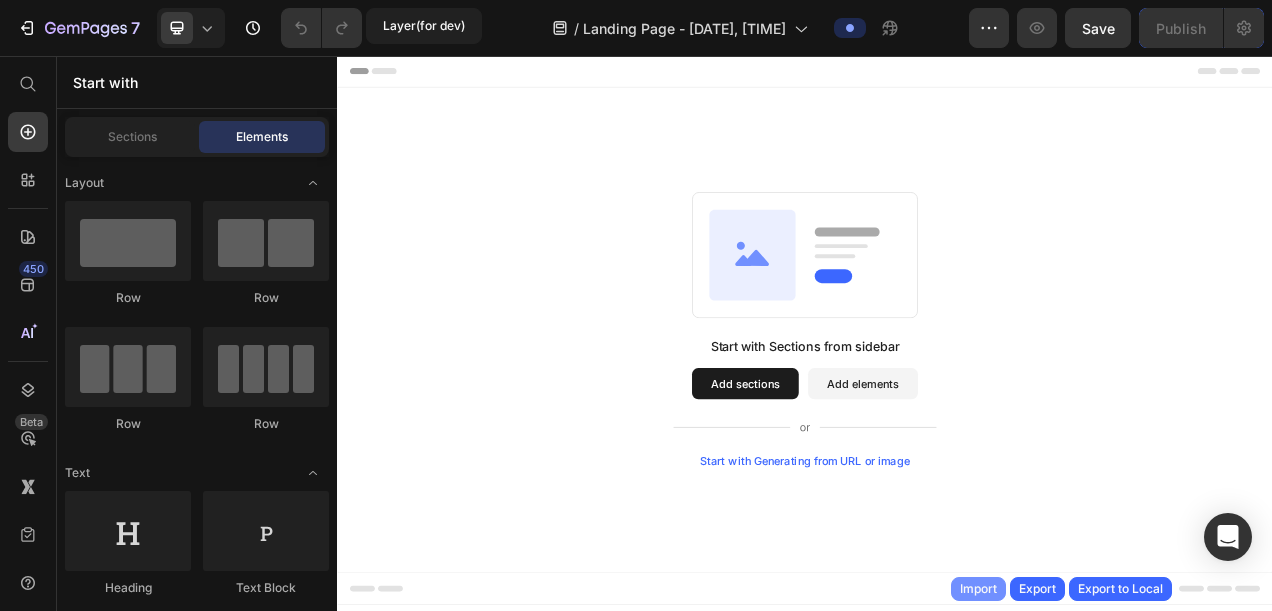 click on "Import" at bounding box center (978, 589) 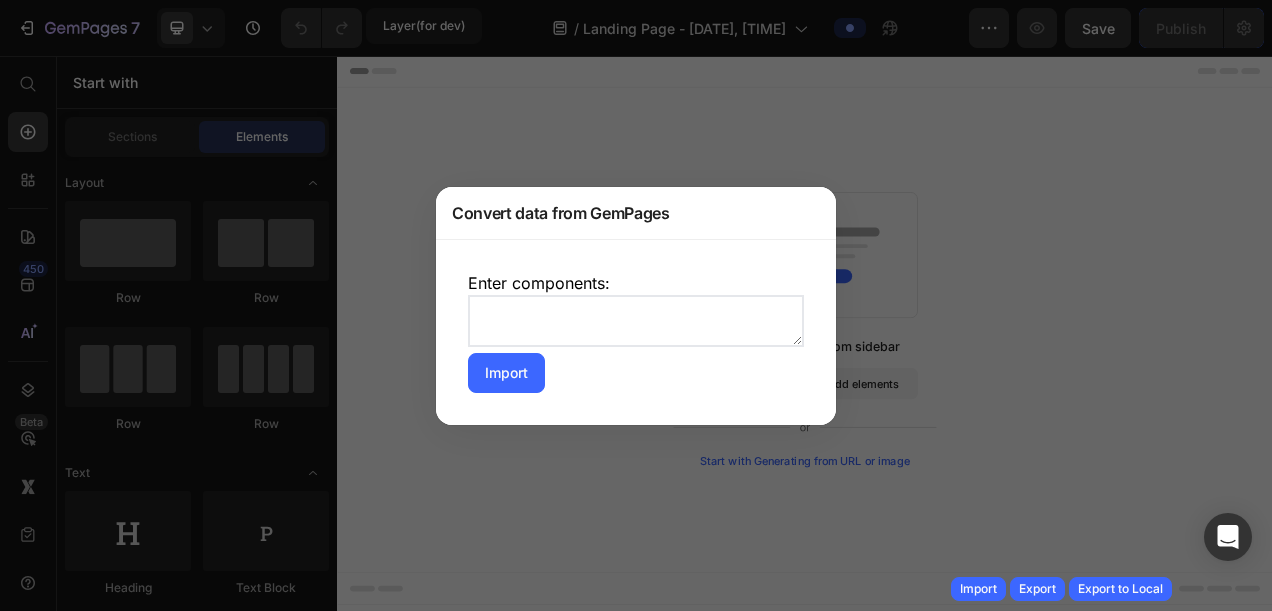 click at bounding box center [636, 321] 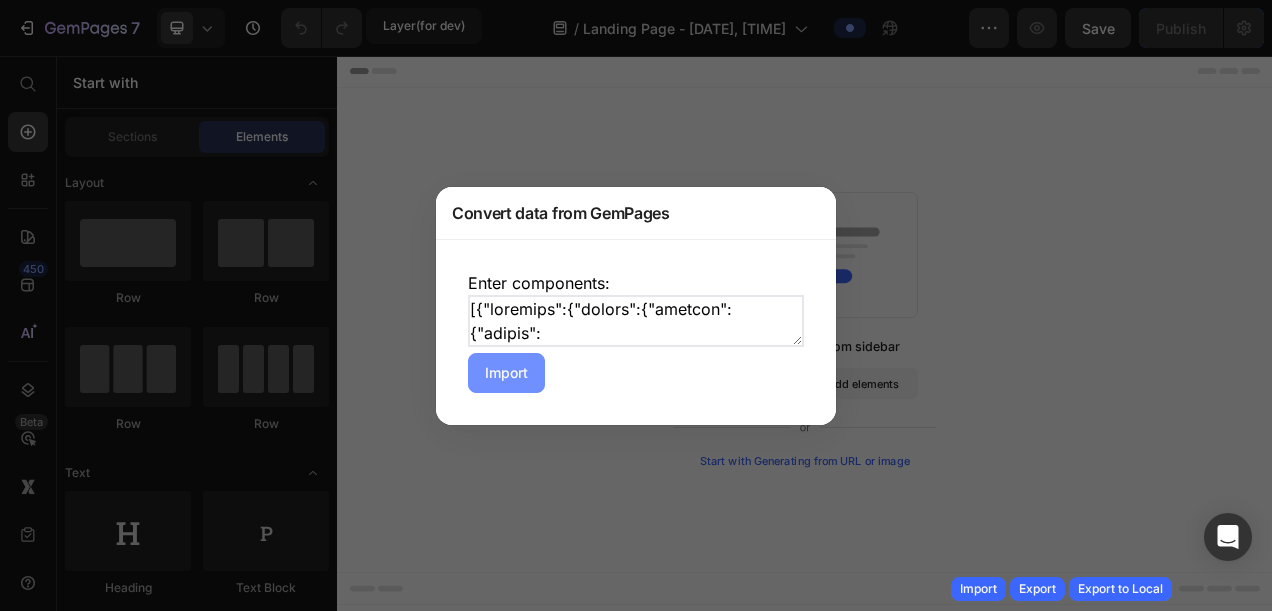 type on "[{"advanced":{"border":{"desktop":{"normal":{"border":"none","borderType":"none","borderWidth":"1px","color":"#121212","isCustom":true,"width":"1px 1px 1px 1px"}}},"boxShadow":{"desktop":{"normal":{"angle":90,"blur":"12px","color":"rgba(0, 0, 0, 0.20)","distance":"4px","spread":"0px","type":"shadow-1"}}},"d":{"desktop":false,"mobile":true,"tablet":false},"hasBoxShadow":{"desktop":{"normal":false}},"op":{"desktop":"100%"},"rounded":{"desktop":{"normal":{"bblr":"0px","bbrr":"0px","btlr":"0px","btrr":"0px","radiusType":"none"}}},"spacing-setting":{}},"childrens":[{"advanced":{"border":{"desktop":{"normal":{"border":"none","borderType":"none","borderWidth":"1px","color":"#121212","isCustom":true,"width":"1px 1px 1px 1px"}}},"boxShadow":{"desktop":{"normal":{"angle":90,"blur":"12px","color":"rgba(0, 0, 0, 0.20)","distance":"4px","spread":"0px","type":"shadow-1"}}},"d":{"desktop":true,"mobile":true,"tablet":true},"hasBoxShadow":{"desktop":{"normal":false}},"op":{"desktop":"100%"},"rounded":{"desktop":{"normal":{..." 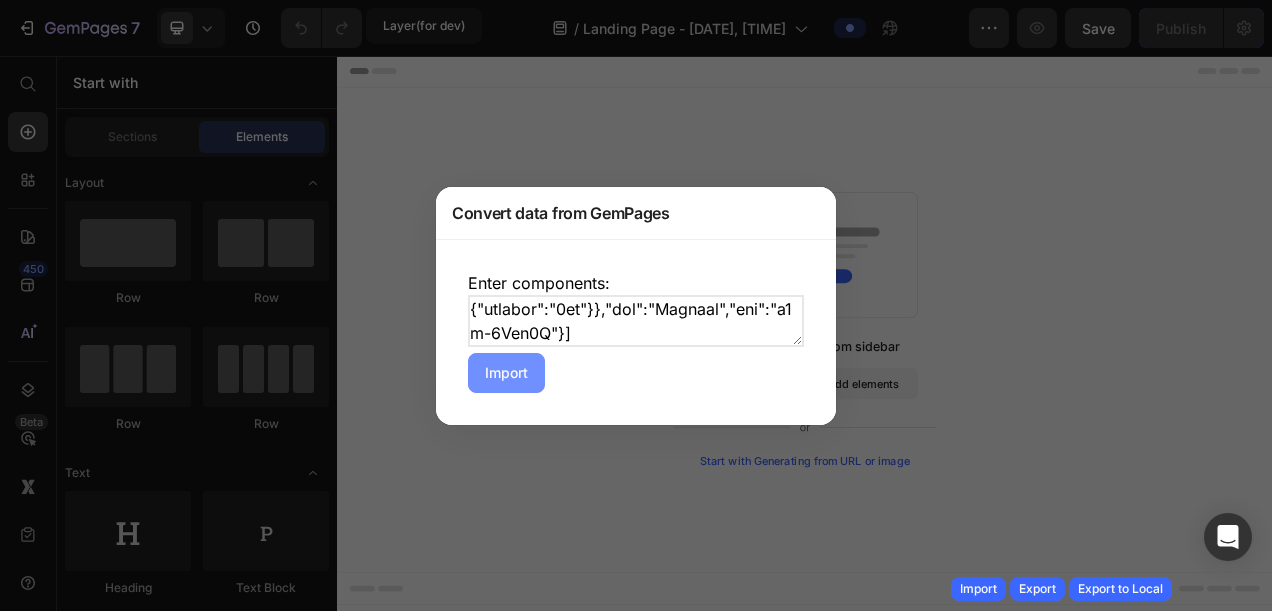 click on "Import" at bounding box center (506, 372) 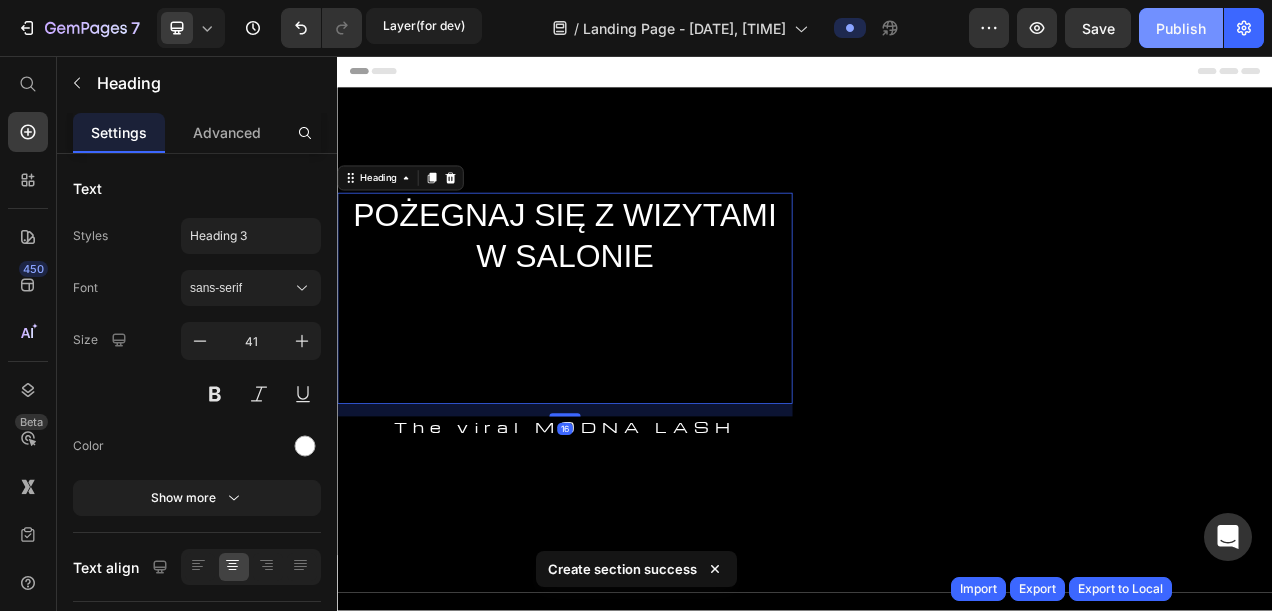 click on "Publish" at bounding box center [1181, 28] 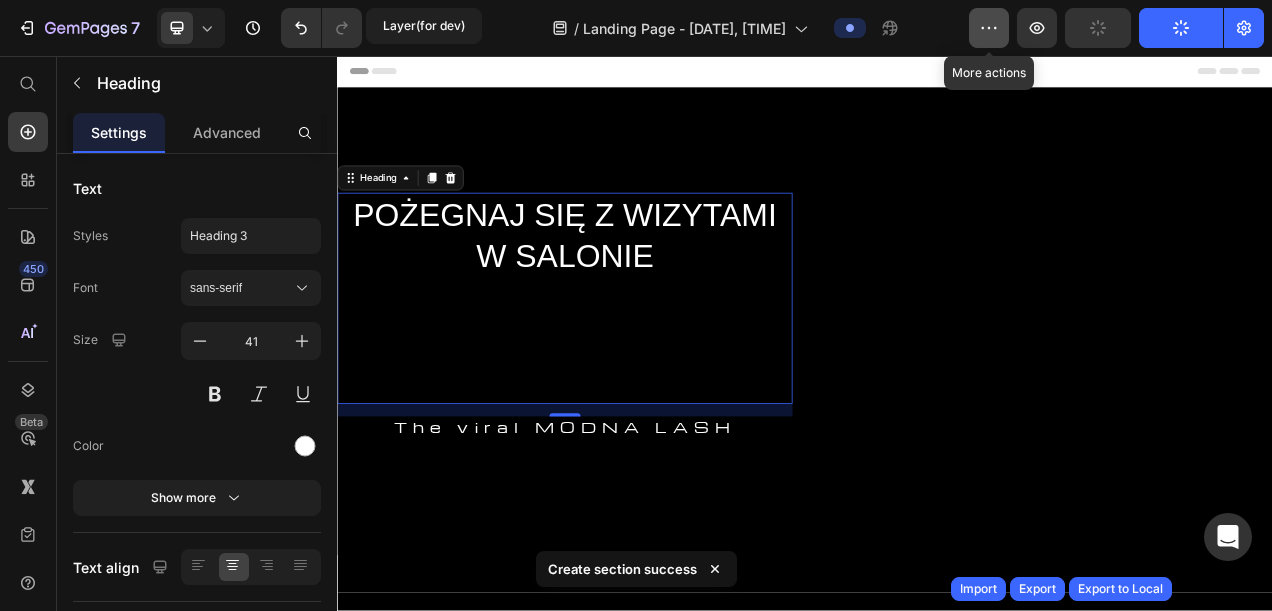 click 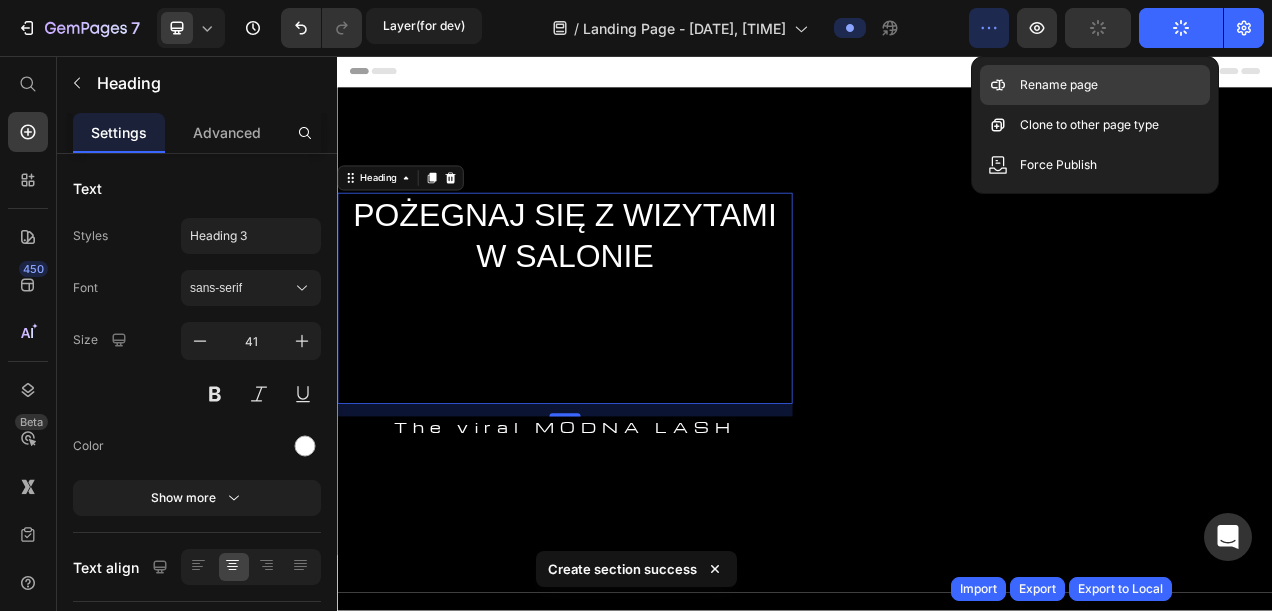 click on "Rename page" at bounding box center (1059, 85) 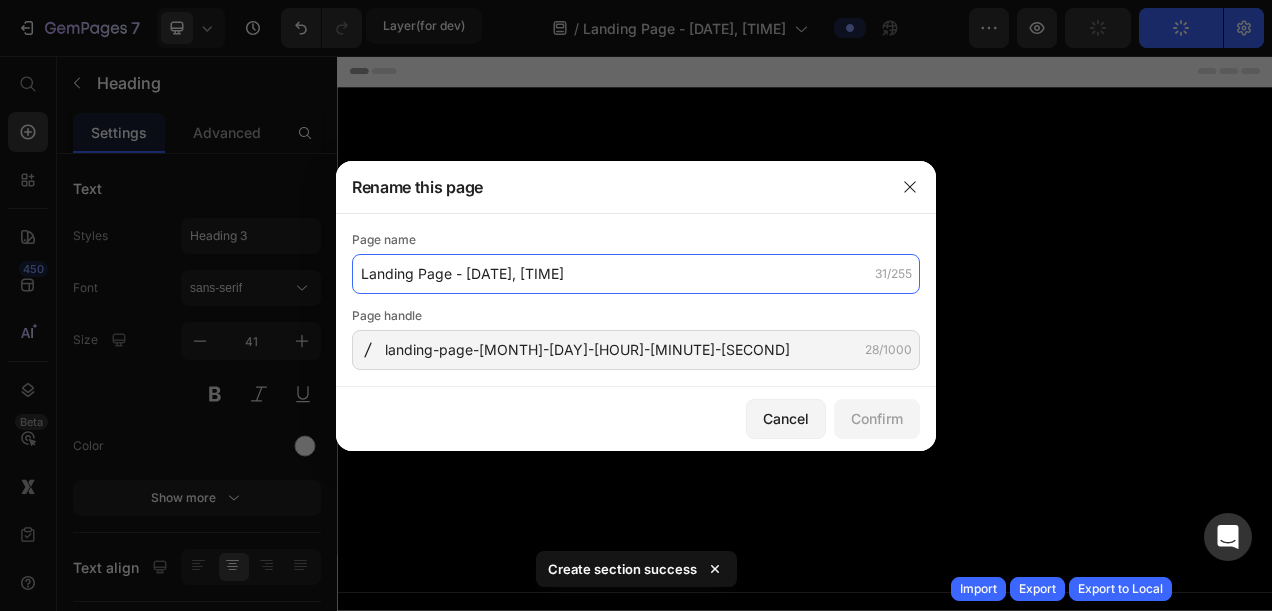 click on "Landing Page - Jul 11, 15:22:18" 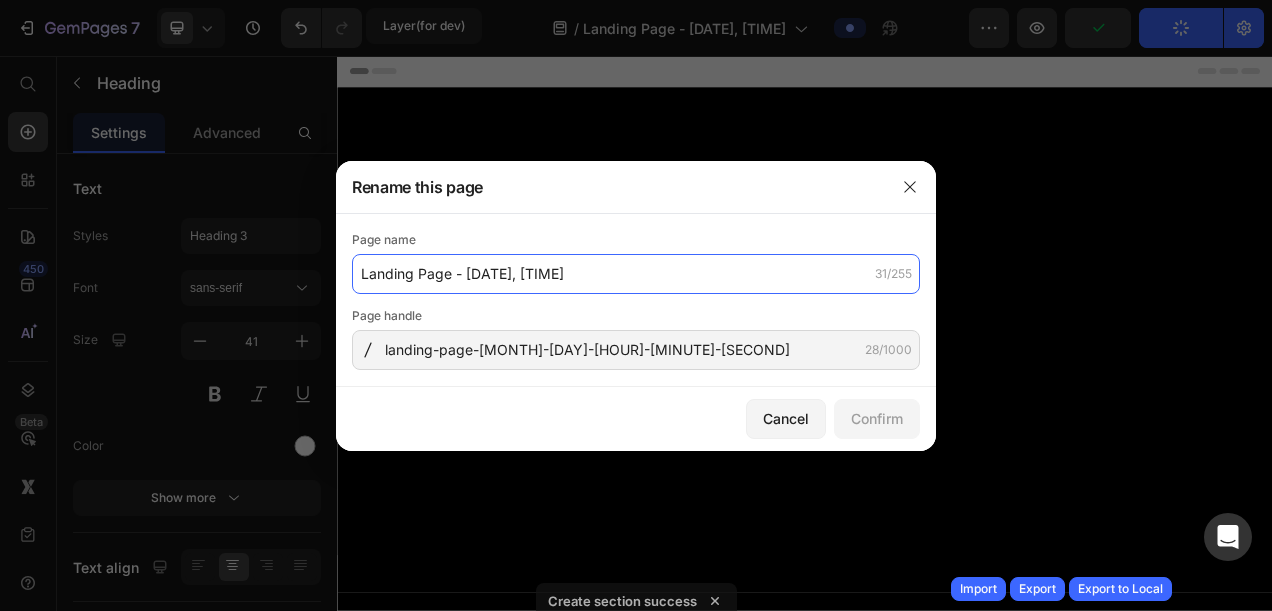 click on "Landing Page - Jul 11, 15:22:18" 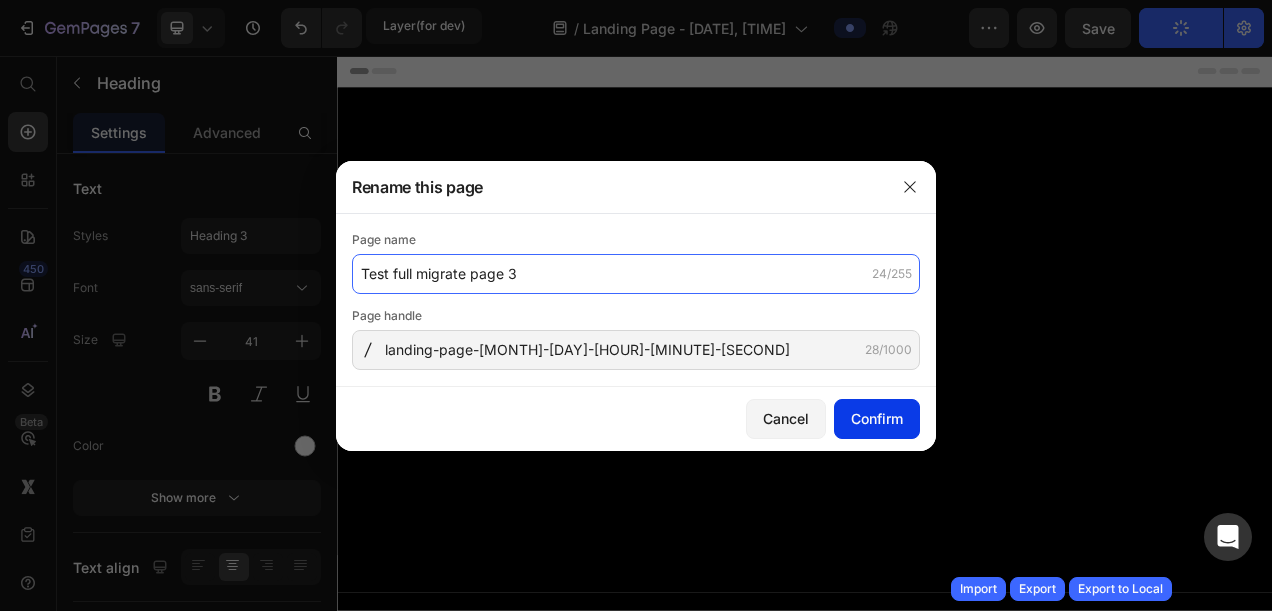 type on "Test full migrate page 3" 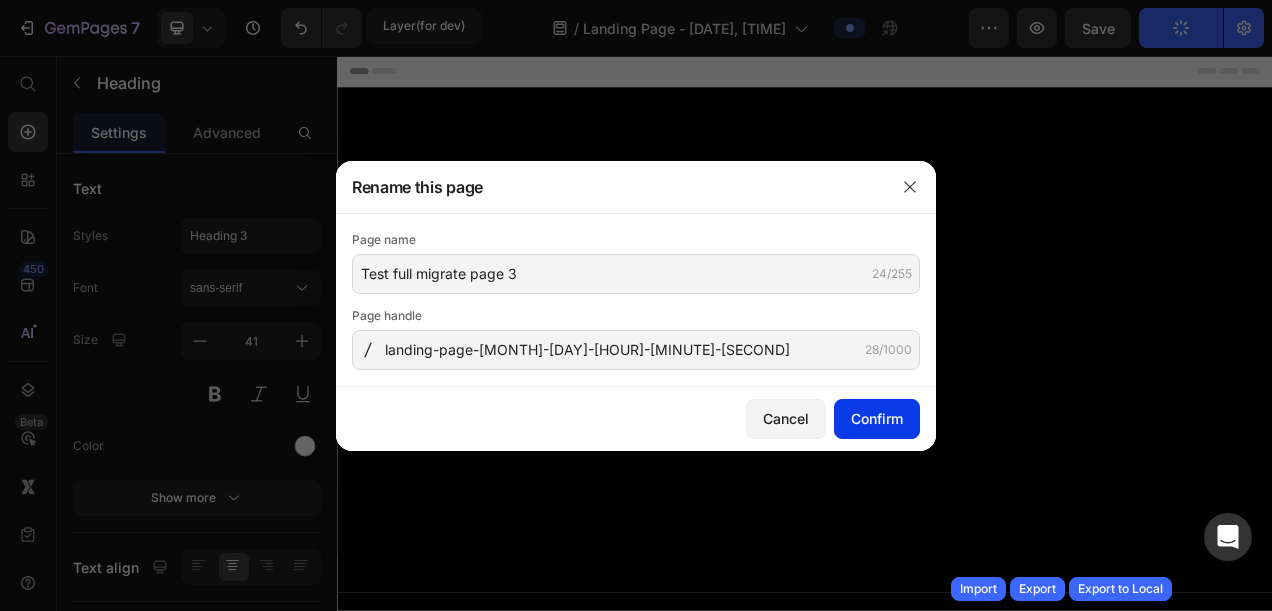 click on "Confirm" at bounding box center [877, 418] 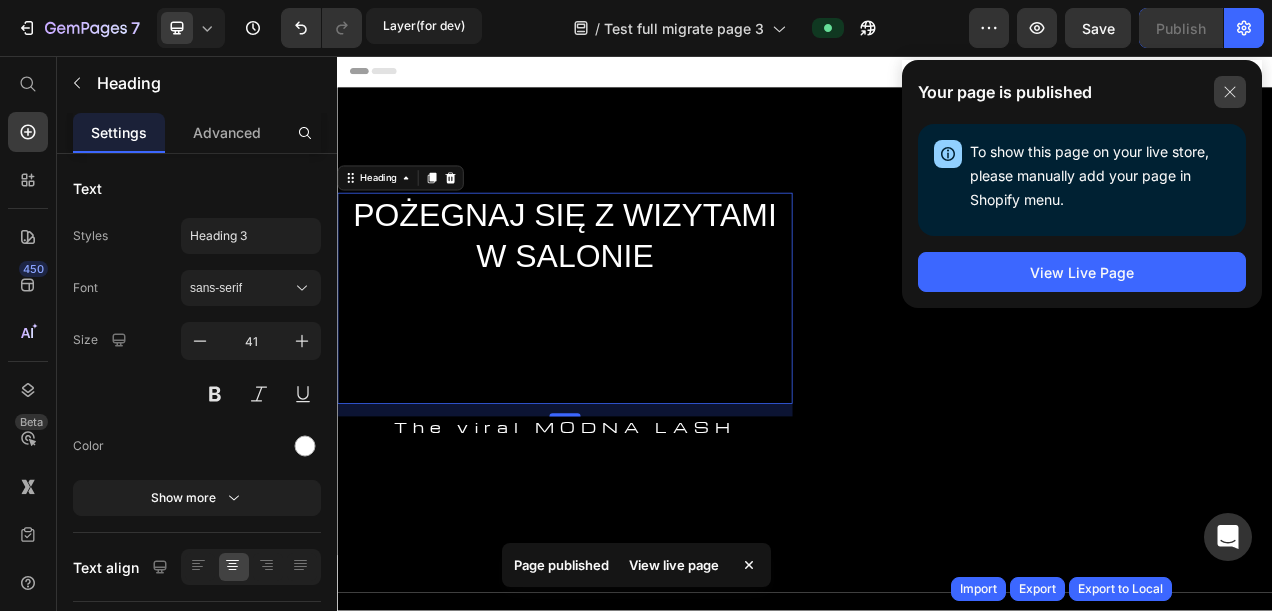 click 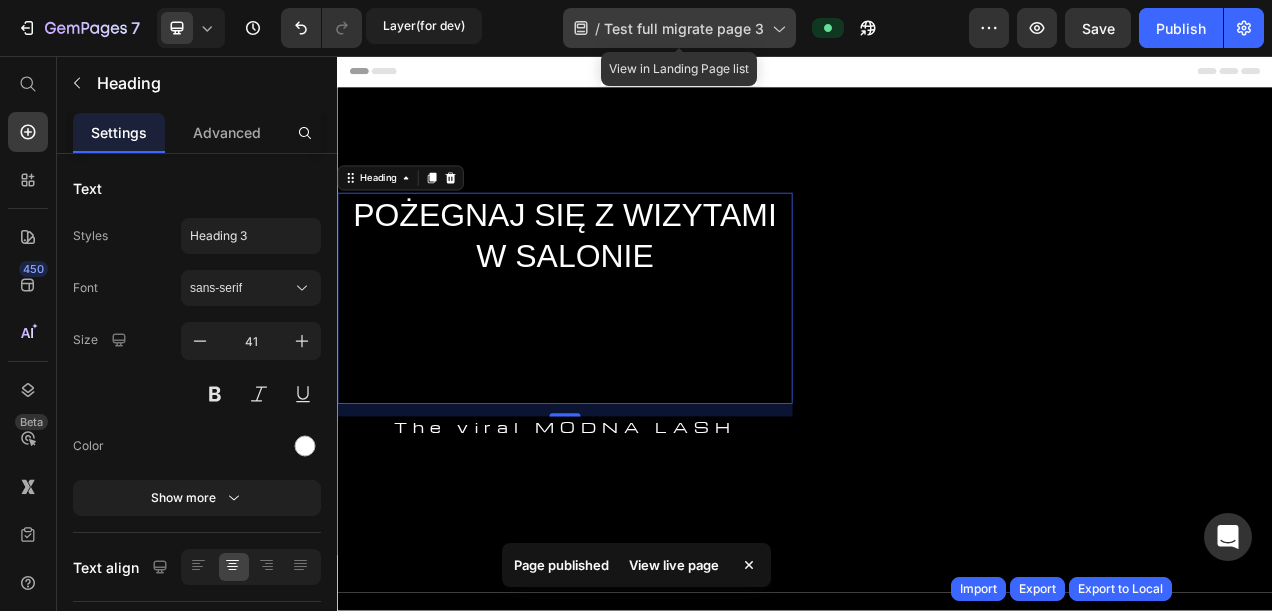 click on "Test full migrate page 3" at bounding box center [684, 28] 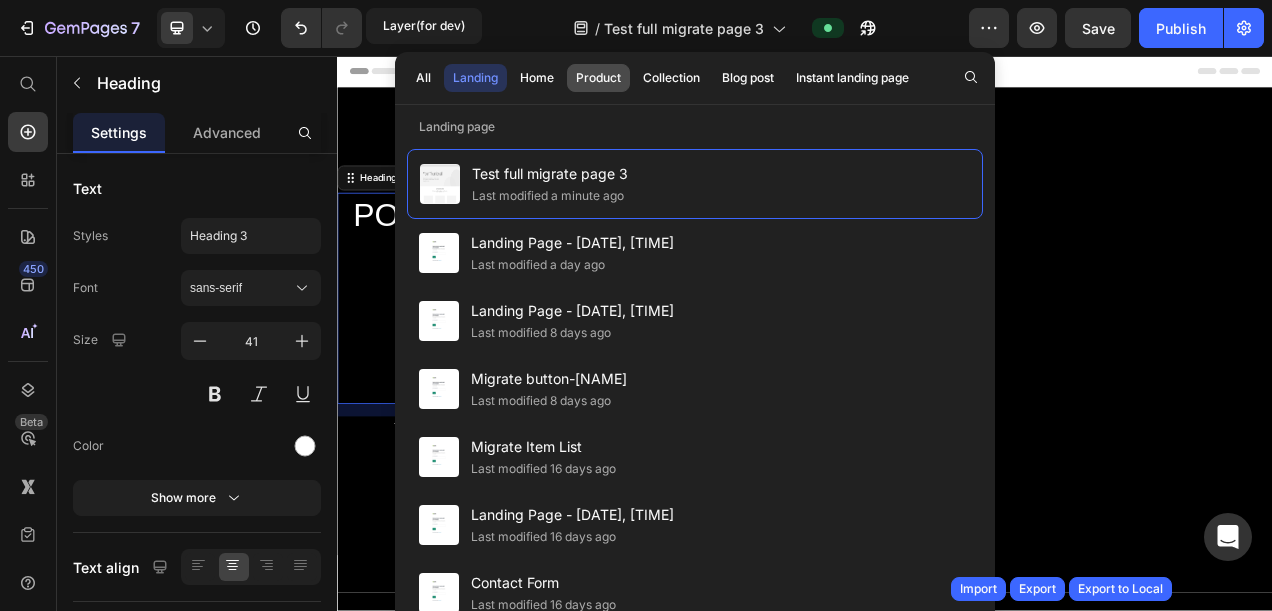 click on "Product" at bounding box center [598, 78] 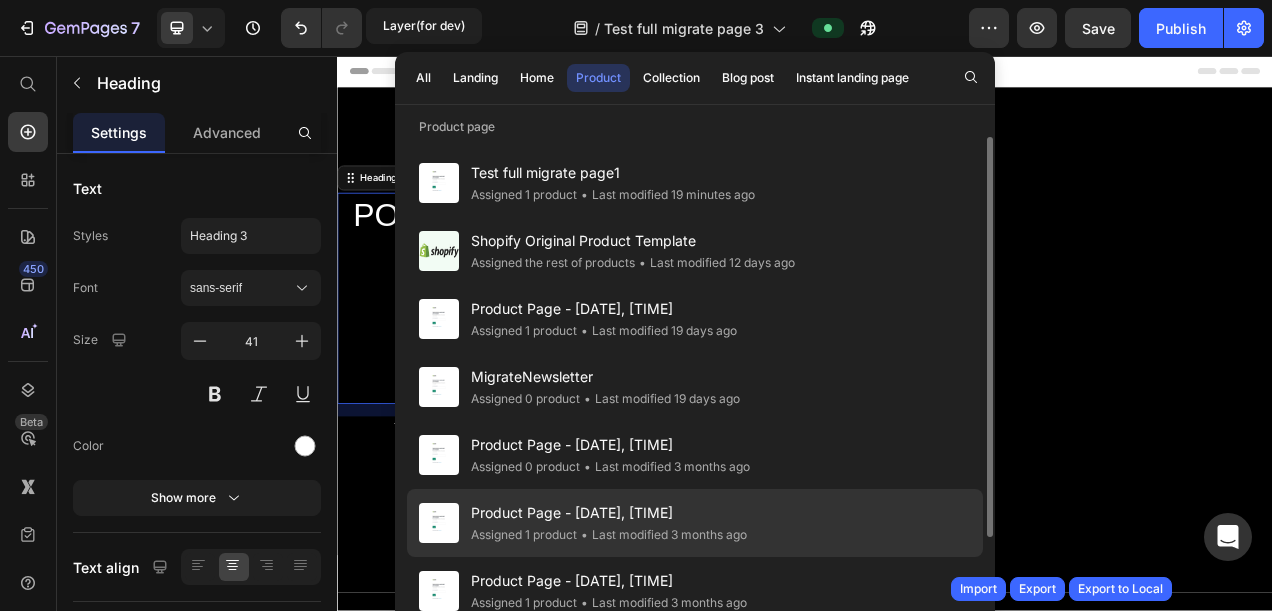 scroll, scrollTop: 124, scrollLeft: 0, axis: vertical 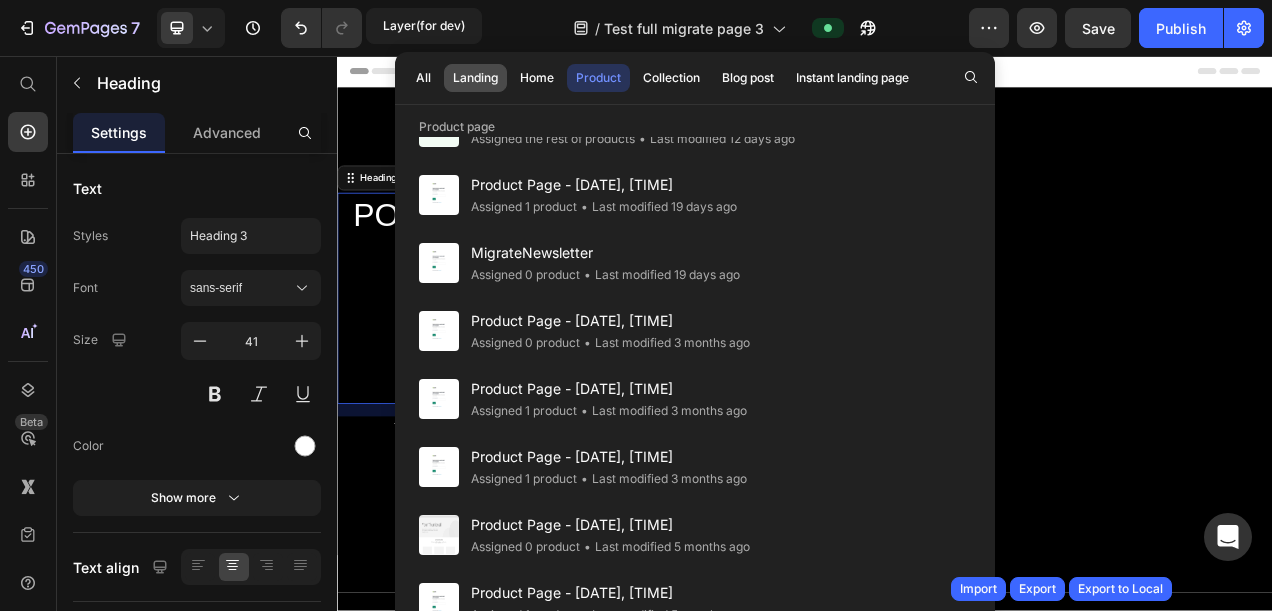 click on "Landing" at bounding box center [475, 78] 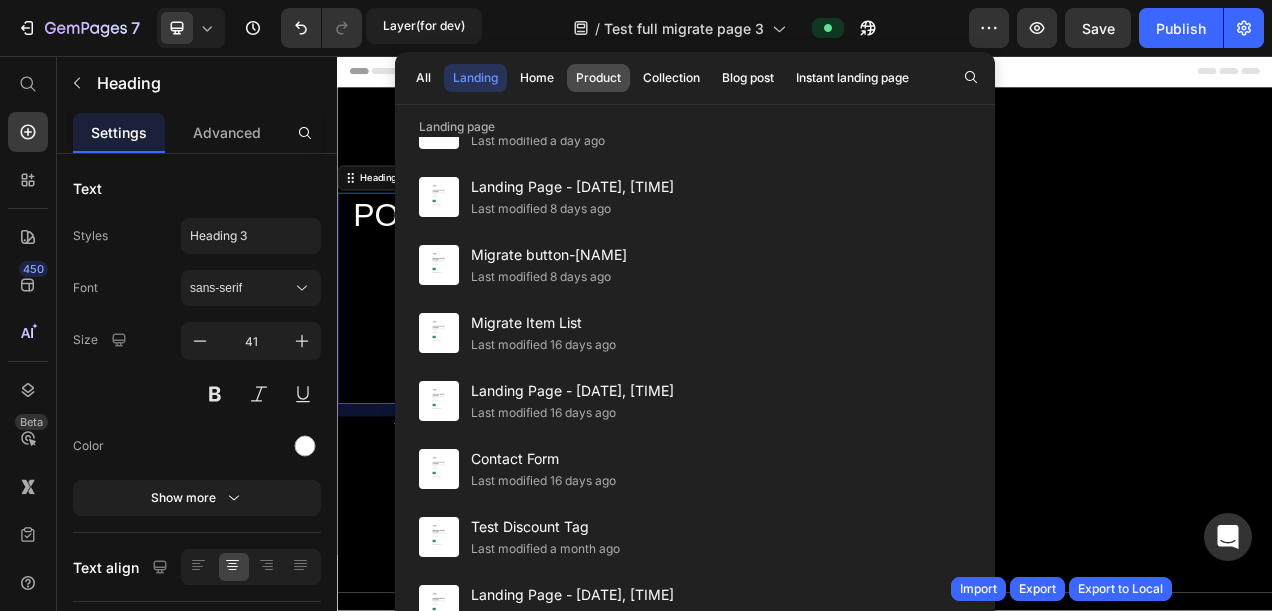 click on "Product" at bounding box center [598, 78] 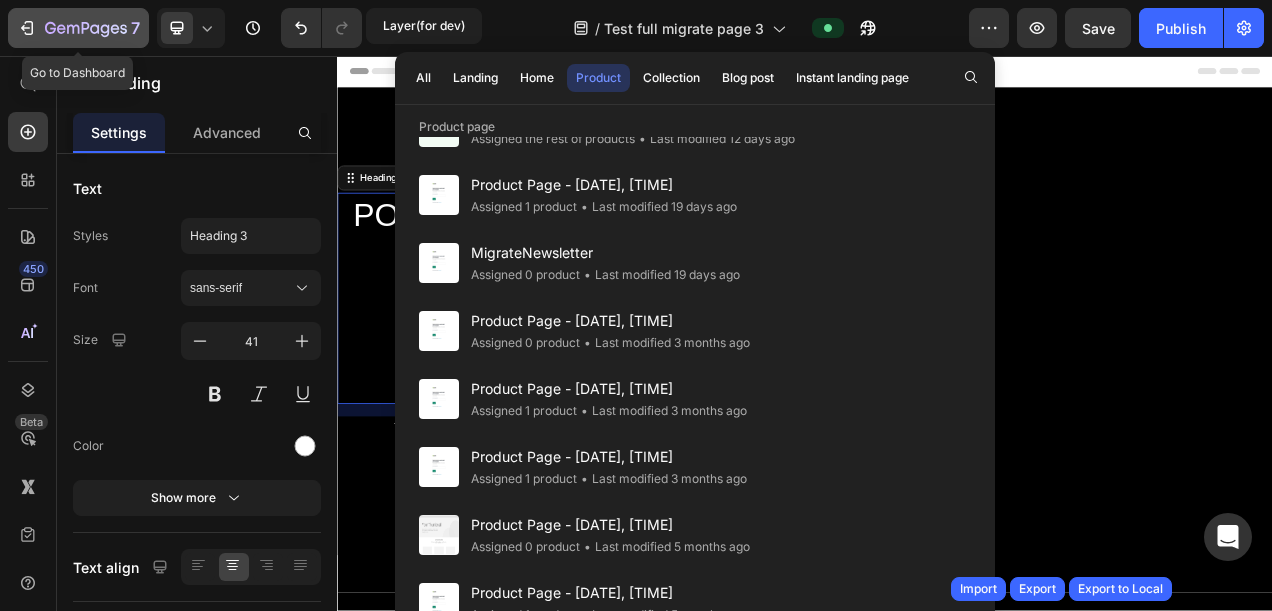 click 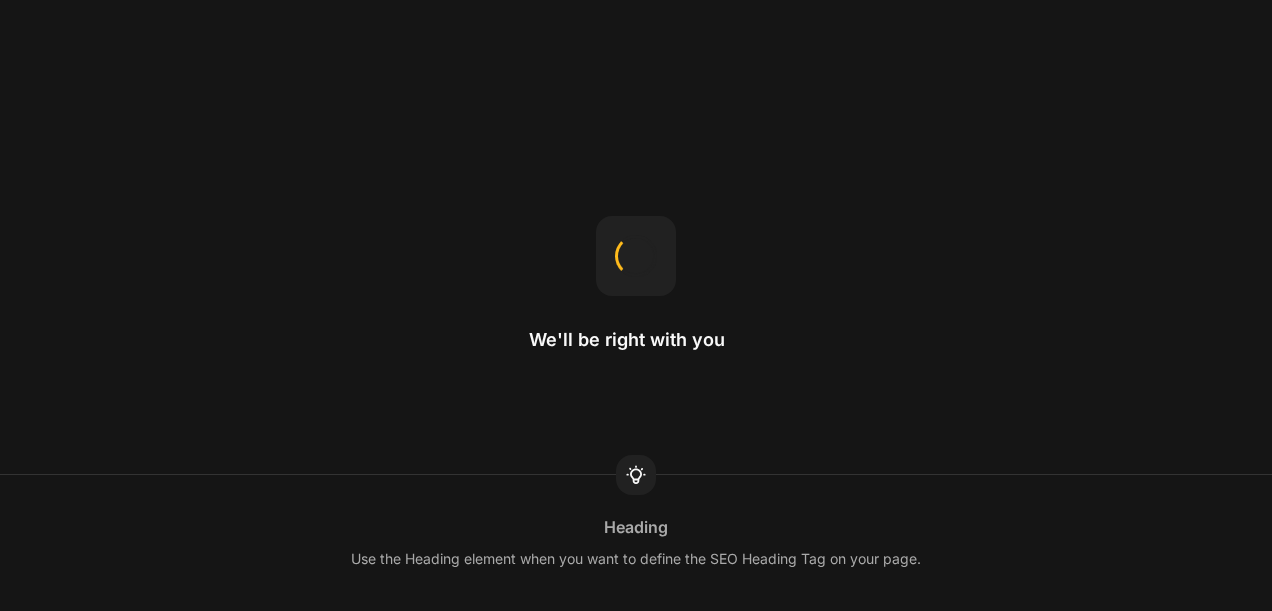 scroll, scrollTop: 0, scrollLeft: 0, axis: both 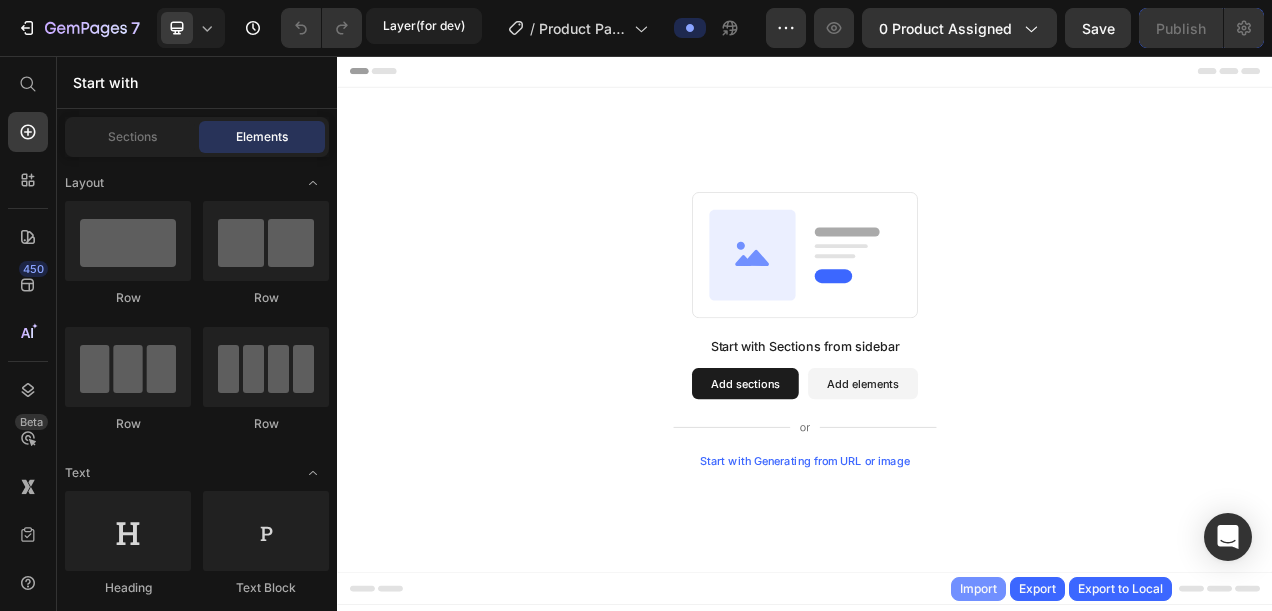 click on "Import" at bounding box center [978, 589] 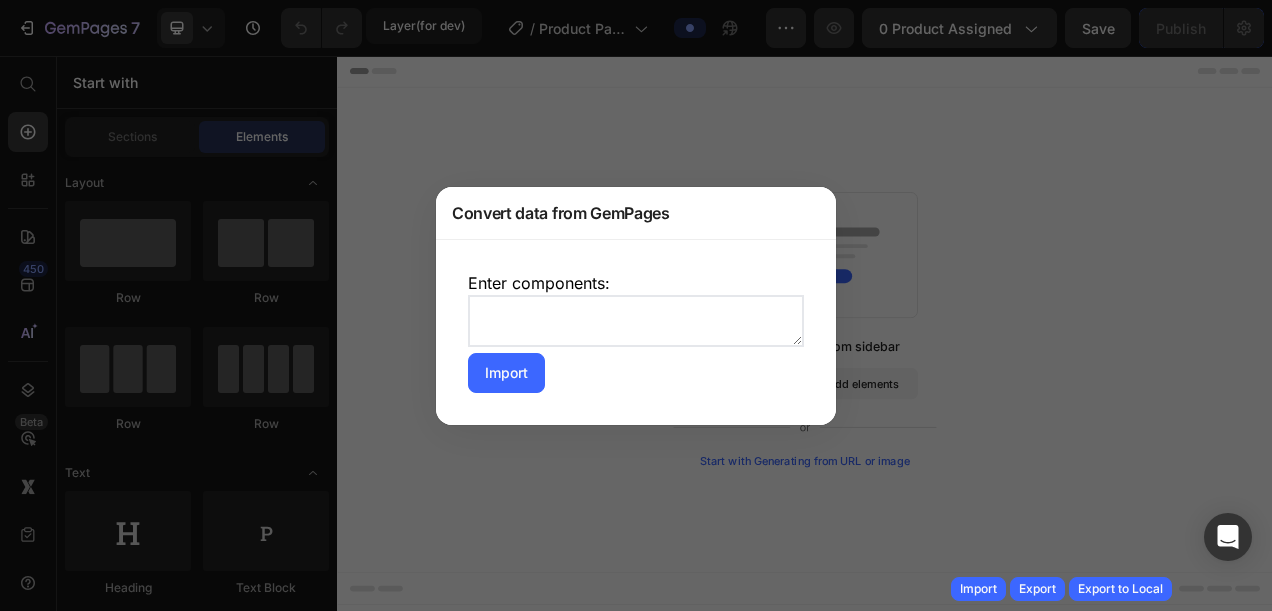 click at bounding box center [636, 321] 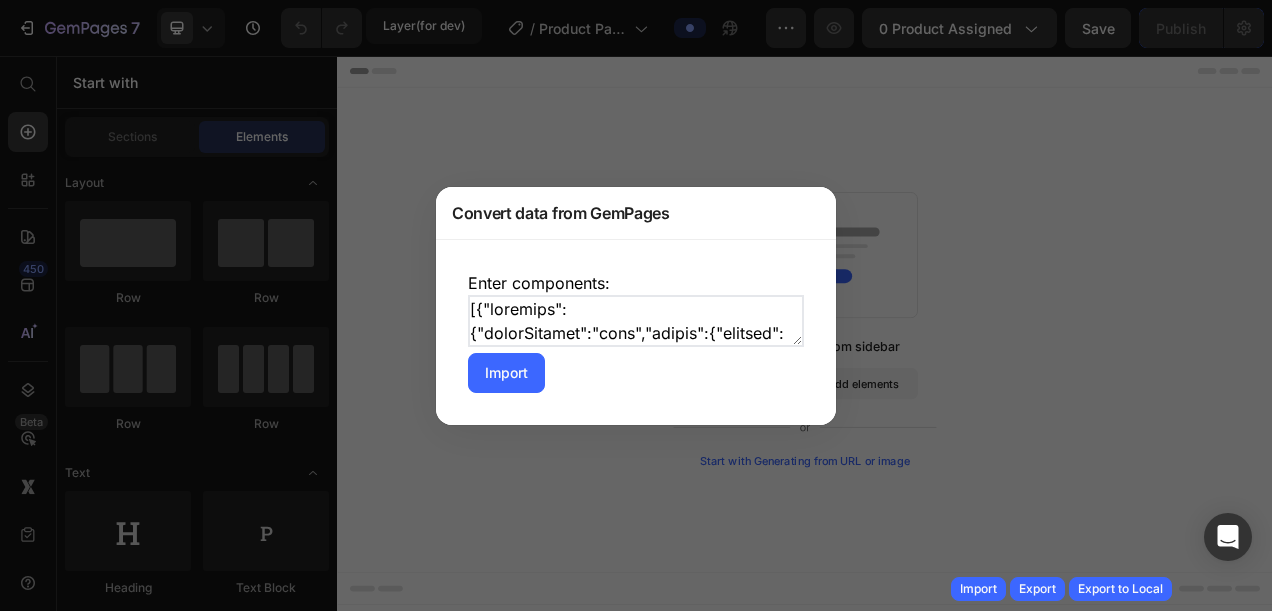 scroll, scrollTop: 258598, scrollLeft: 0, axis: vertical 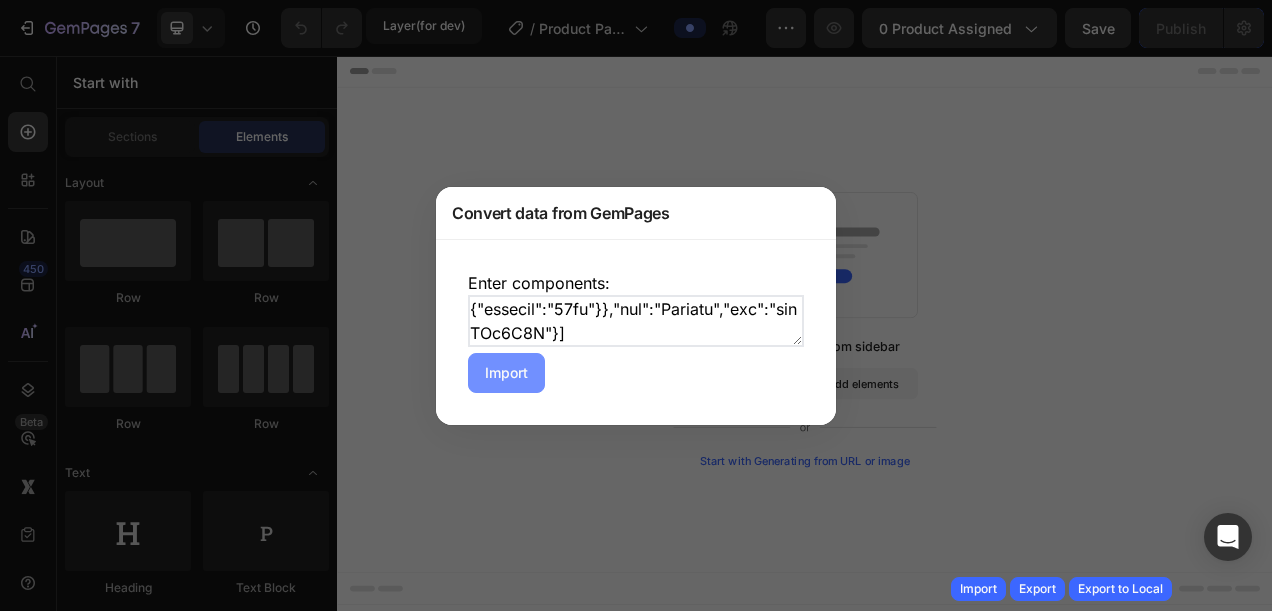 type on "[{"advanced":{"blockPadding":"base","border":{"desktop":{"normal":{"border":"none","borderType":"none","borderWidth":"1px","color":"#121212","isCustom":true,"width":"1px 1px 1px 1px"}}},"boxShadow":{"desktop":{"normal":{"angle":49,"blur":"4px","color":"rgba(18, 18, 18, 0.7)","distance":"4px","spread":"4px","type":"shadow-1"}}},"d":{"desktop":true,"mobile":true,"tablet":true},"hasBoxShadow":{"desktop":{"normal":false}},"op":{"desktop":"100%"},"rounded":{"desktop":{"normal":{"bblr":"0px","bbrr":"0px","btlr":"0px","btrr":"0px","radiusType":"none"}}},"spacing-setting":{"desktop":{"link":false,"padding":{"bottom":"0px","top":"0px"}}}},"childrens":[{"advanced":{"border":{"desktop":{"normal":{"border":"none","borderType":"none","borderWidth":"1px","color":"#121212","isCustom":true,"width":"1px 1px 1px 1px"}}},"boxShadow":{"desktop":{"normal":{"angle":49,"blur":"4px","color":"rgba(18, 18, 18, 0.7)","distance":"4px","spread":"4px","type":"shadow-1"}}},"d":{"desktop":true,"mobile":true,"tablet":true},"hasBoxShadow":..." 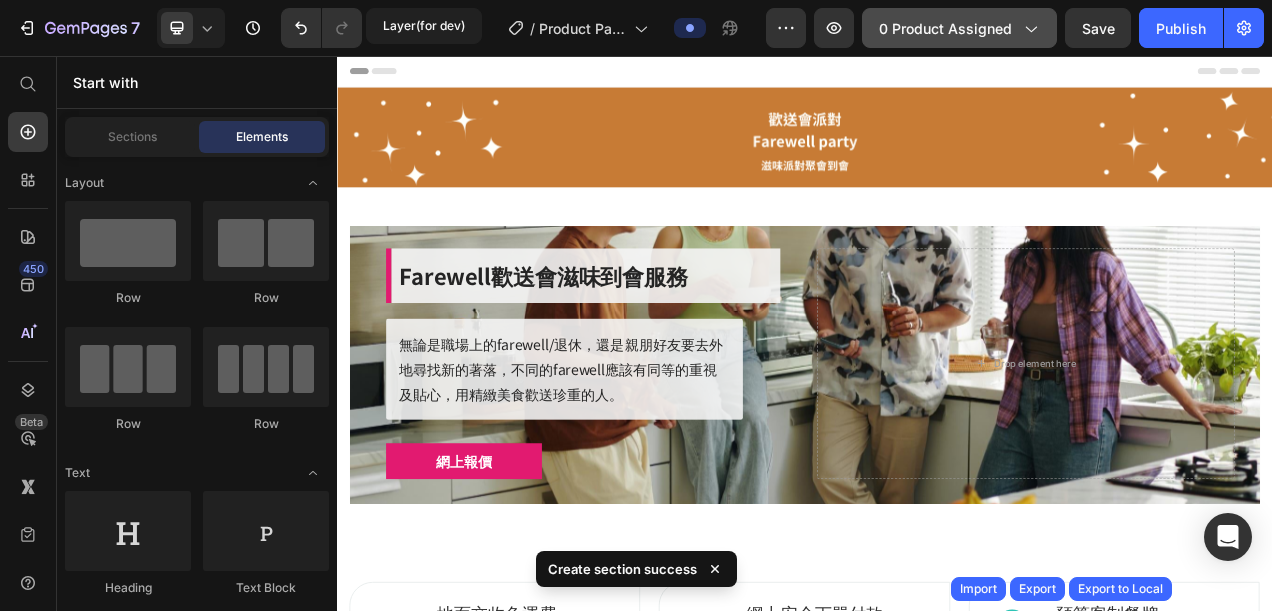 click on "0 product assigned" at bounding box center (959, 28) 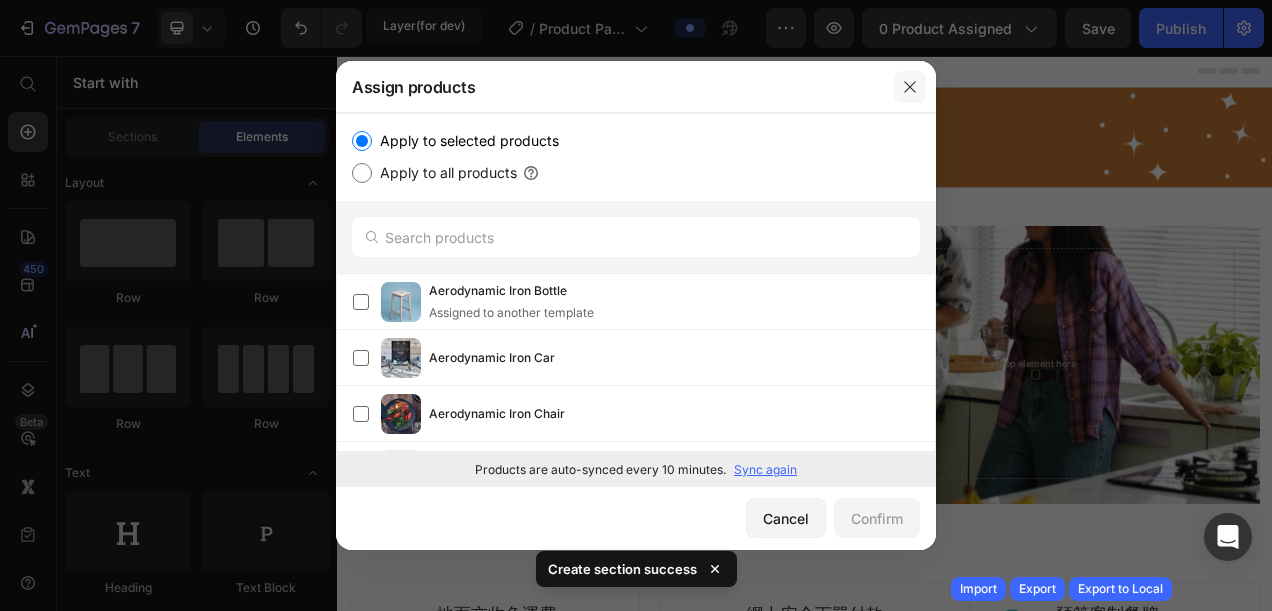 click 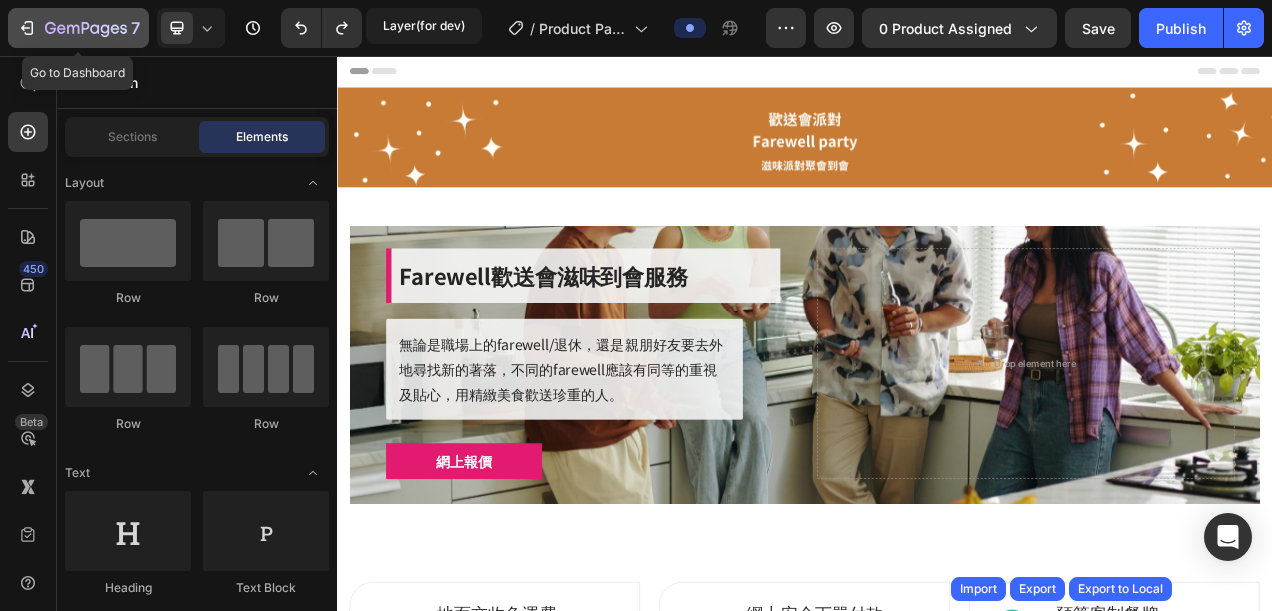 click on "7" at bounding box center (78, 28) 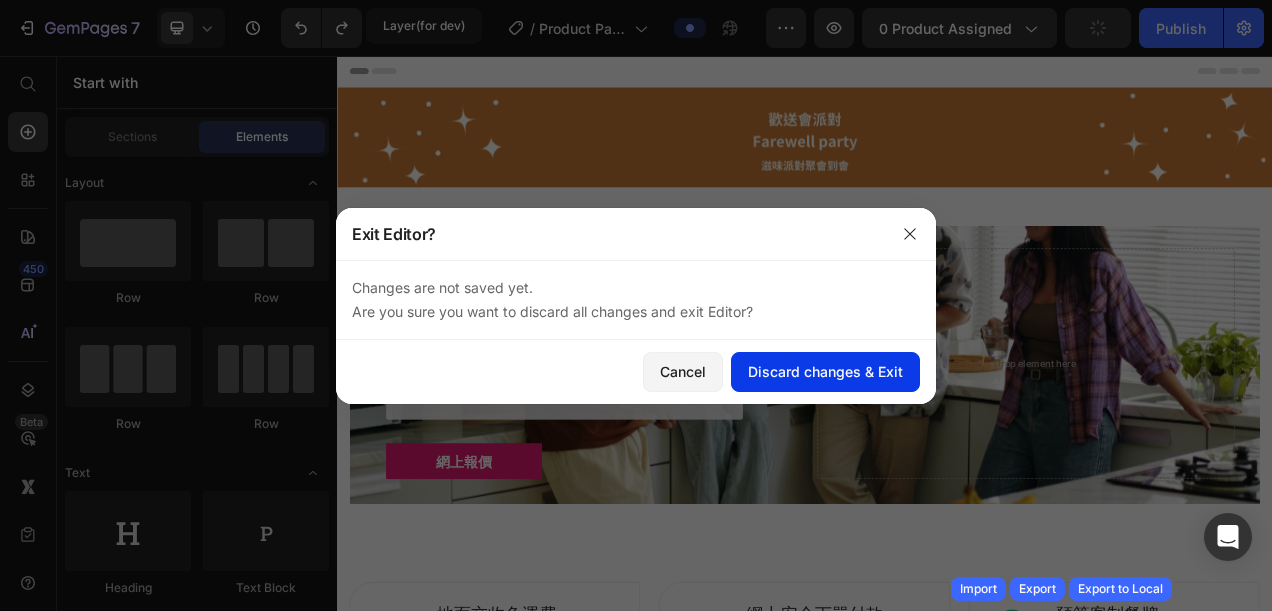 click on "Discard changes & Exit" 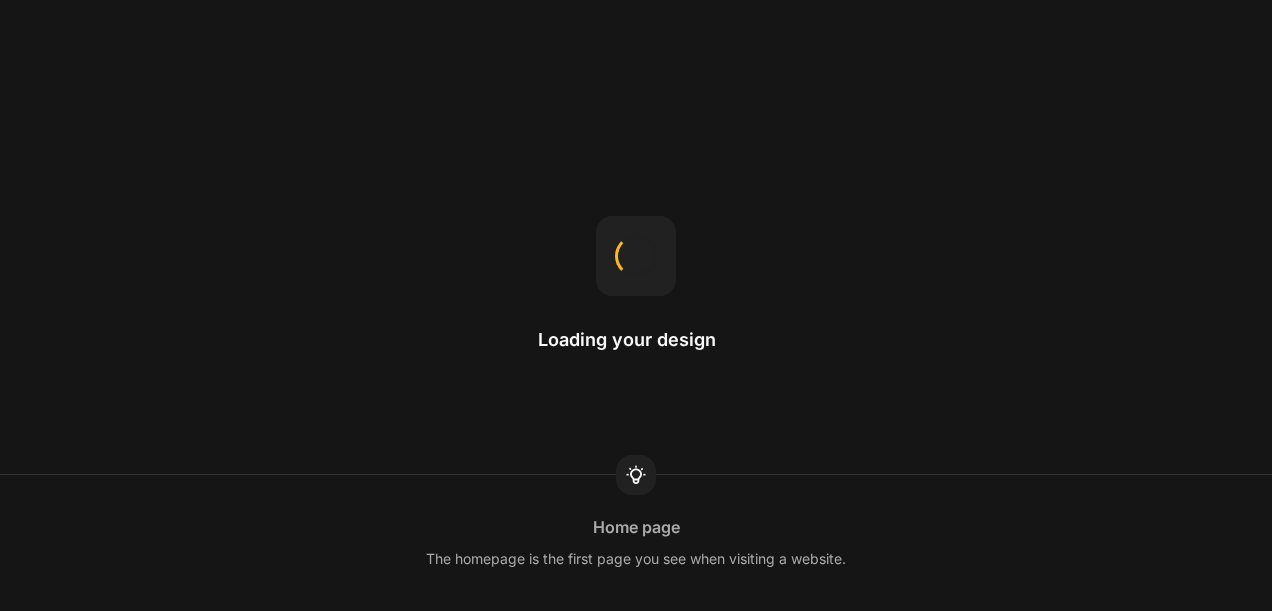 scroll, scrollTop: 0, scrollLeft: 0, axis: both 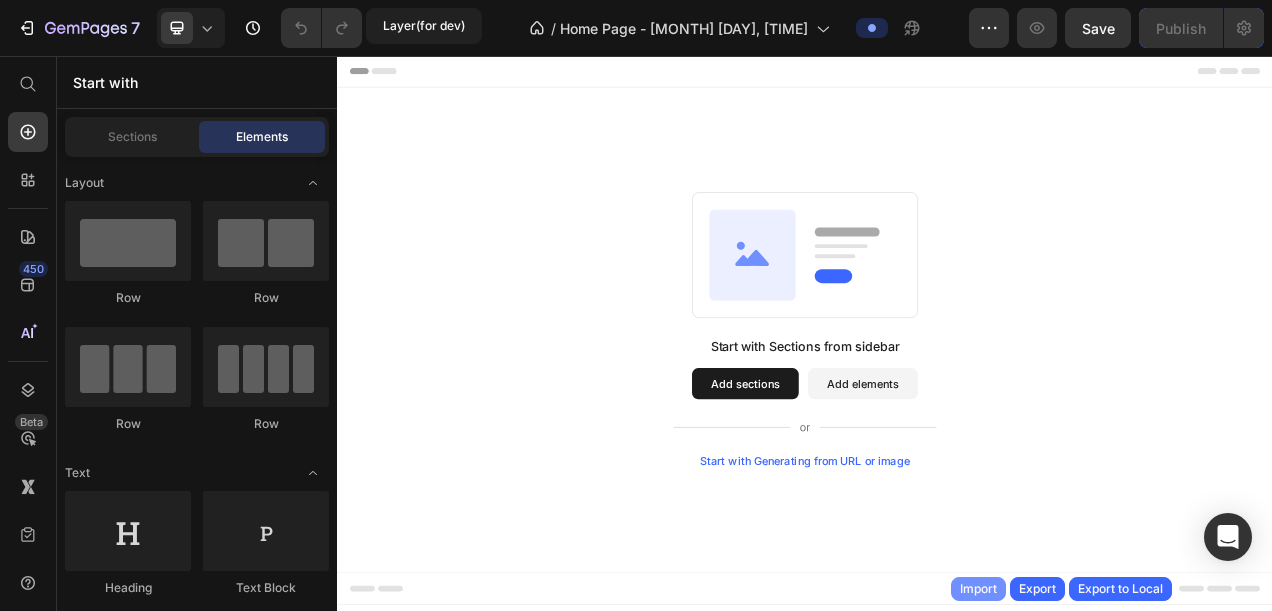 click on "Import" at bounding box center (978, 589) 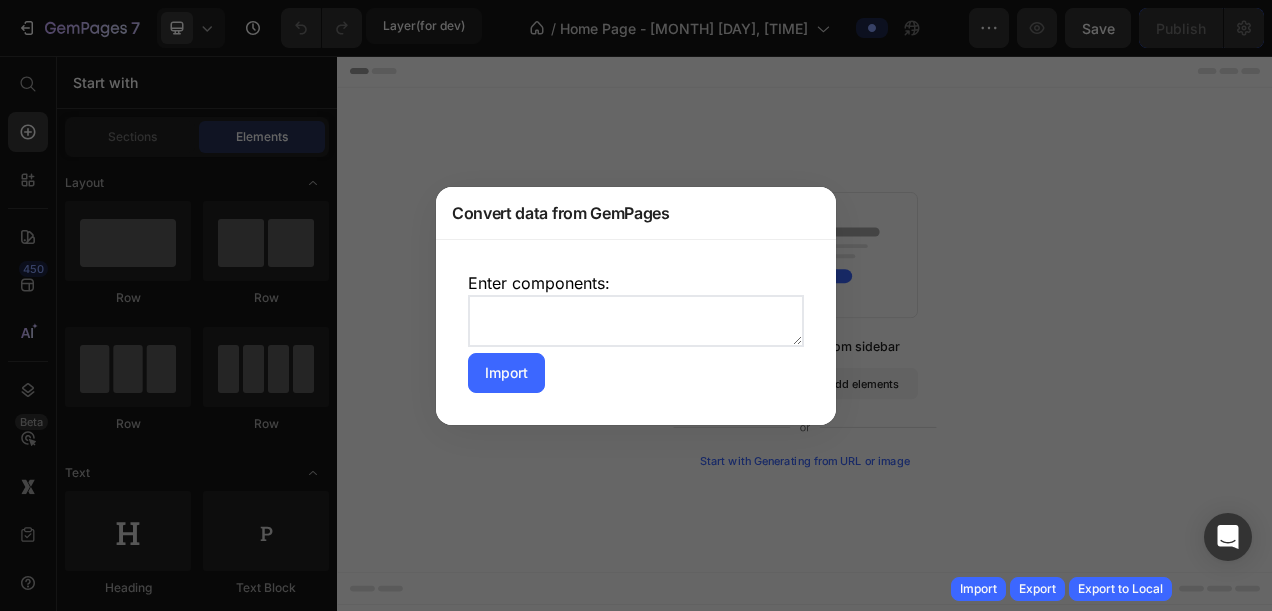 click at bounding box center (636, 321) 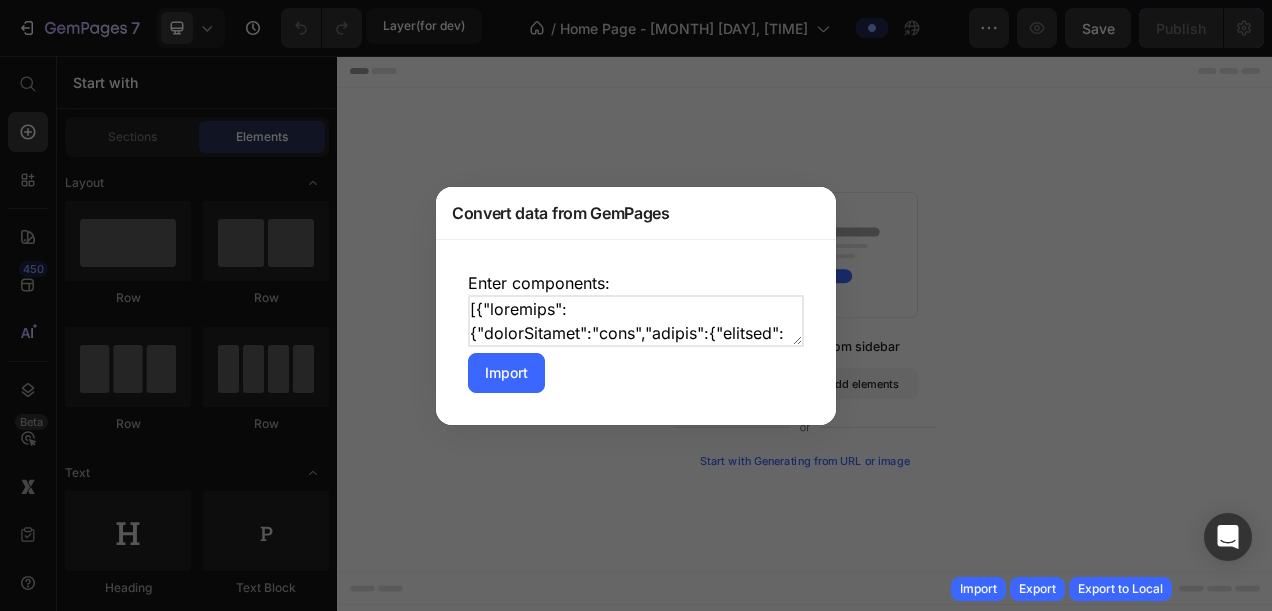 scroll, scrollTop: 258598, scrollLeft: 0, axis: vertical 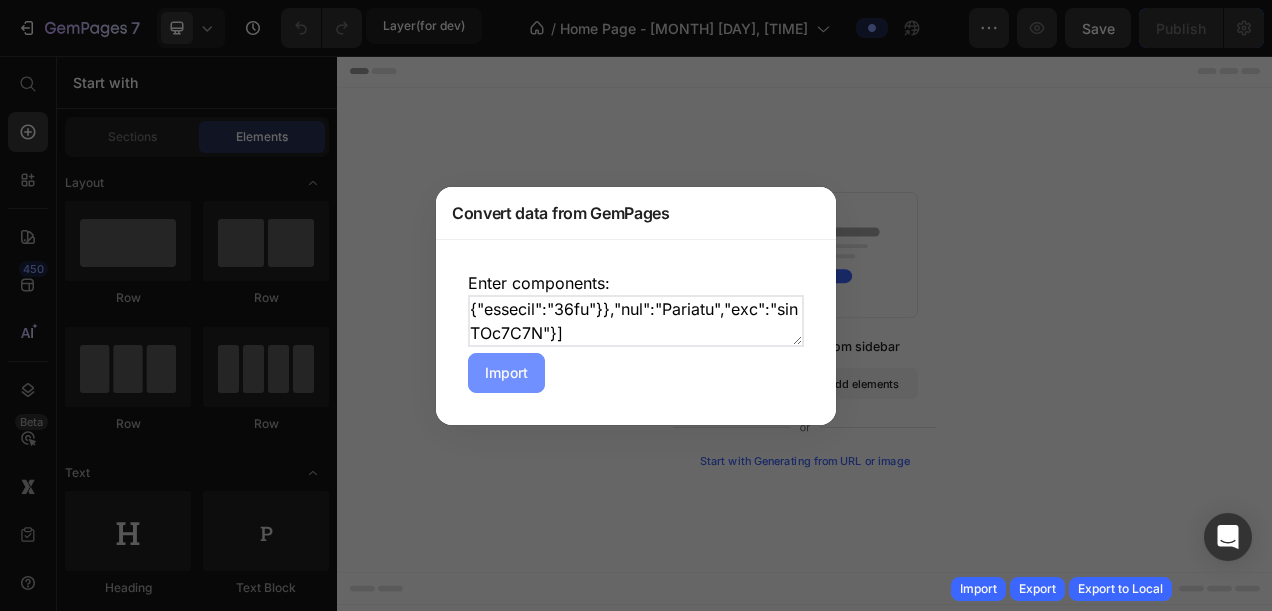 type on "[{"advanced":{"blockPadding":"base","border":{"desktop":{"normal":{"border":"none","borderType":"none","borderWidth":"1px","color":"#121212","isCustom":true,"width":"1px 1px 1px 1px"}}},"boxShadow":{"desktop":{"normal":{"angle":49,"blur":"4px","color":"rgba(18, 18, 18, 0.7)","distance":"4px","spread":"4px","type":"shadow-1"}}},"d":{"desktop":true,"mobile":true,"tablet":true},"hasBoxShadow":{"desktop":{"normal":false}},"op":{"desktop":"100%"},"rounded":{"desktop":{"normal":{"bblr":"0px","bbrr":"0px","btlr":"0px","btrr":"0px","radiusType":"none"}}},"spacing-setting":{"desktop":{"link":false,"padding":{"bottom":"0px","top":"0px"}}}},"childrens":[{"advanced":{"border":{"desktop":{"normal":{"border":"none","borderType":"none","borderWidth":"1px","color":"#121212","isCustom":true,"width":"1px 1px 1px 1px"}}},"boxShadow":{"desktop":{"normal":{"angle":49,"blur":"4px","color":"rgba(18, 18, 18, 0.7)","distance":"4px","spread":"4px","type":"shadow-1"}}},"d":{"desktop":true,"mobile":true,"tablet":true},"hasBoxShadow":..." 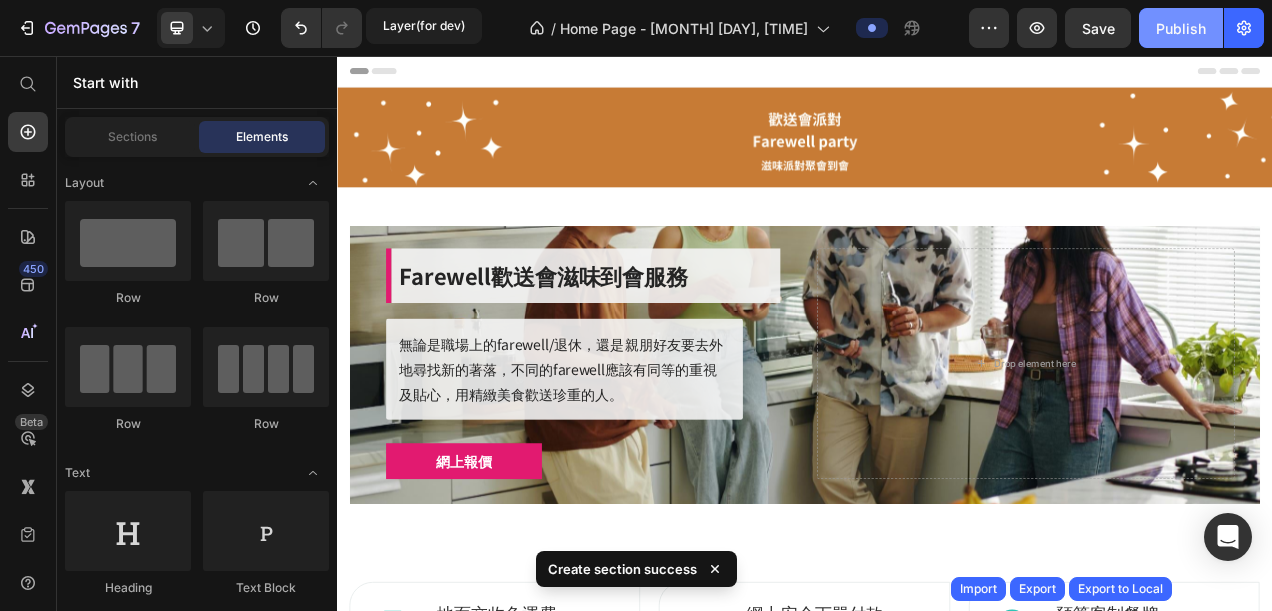 click on "Publish" at bounding box center [1181, 28] 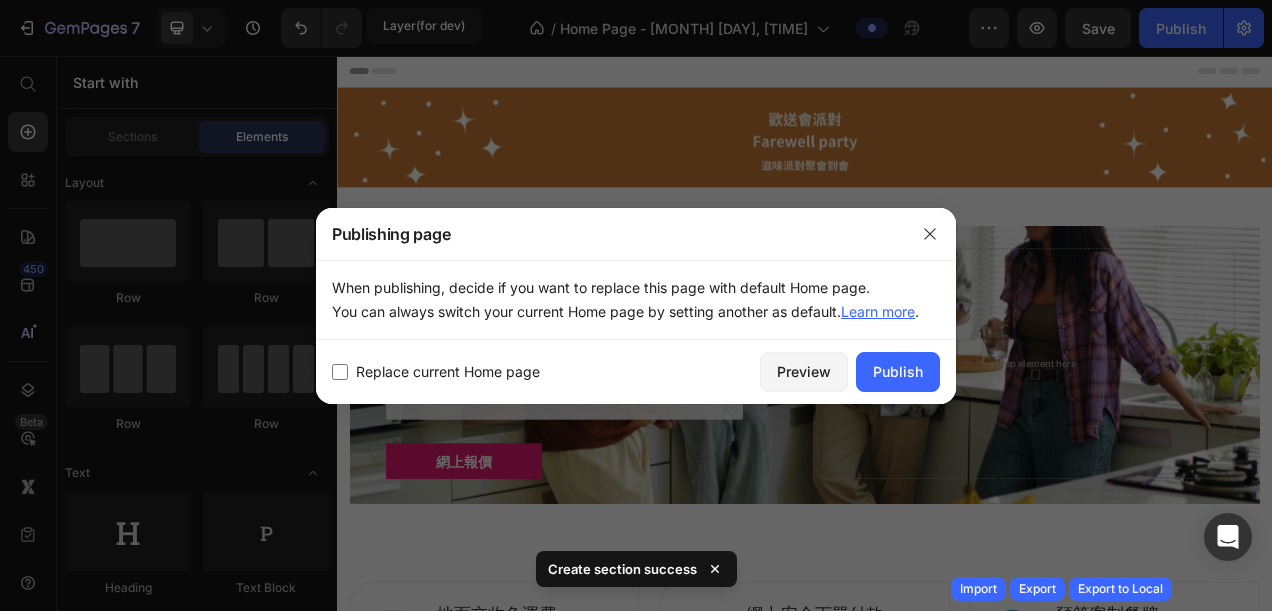 click at bounding box center [340, 372] 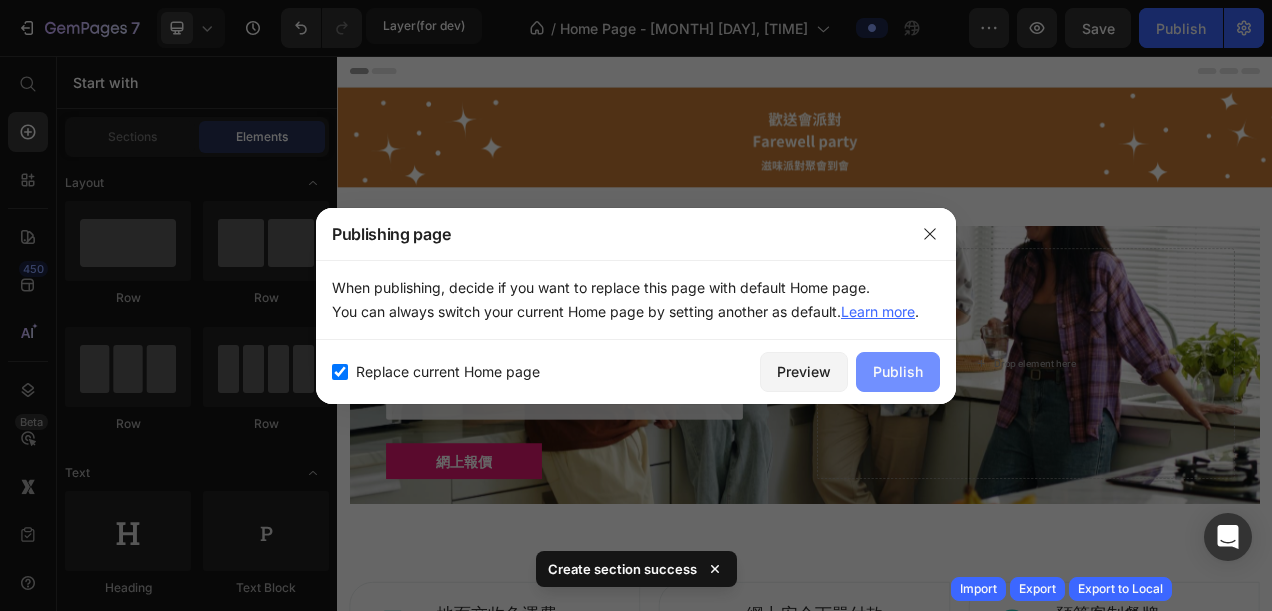 click on "Publish" at bounding box center [898, 371] 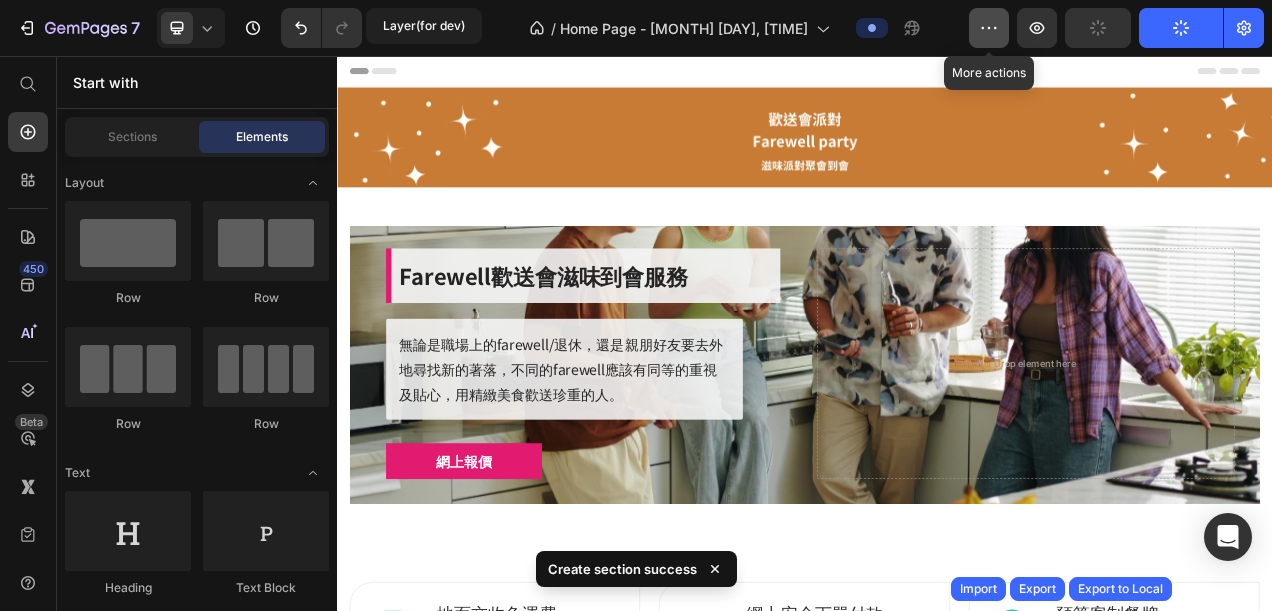 click 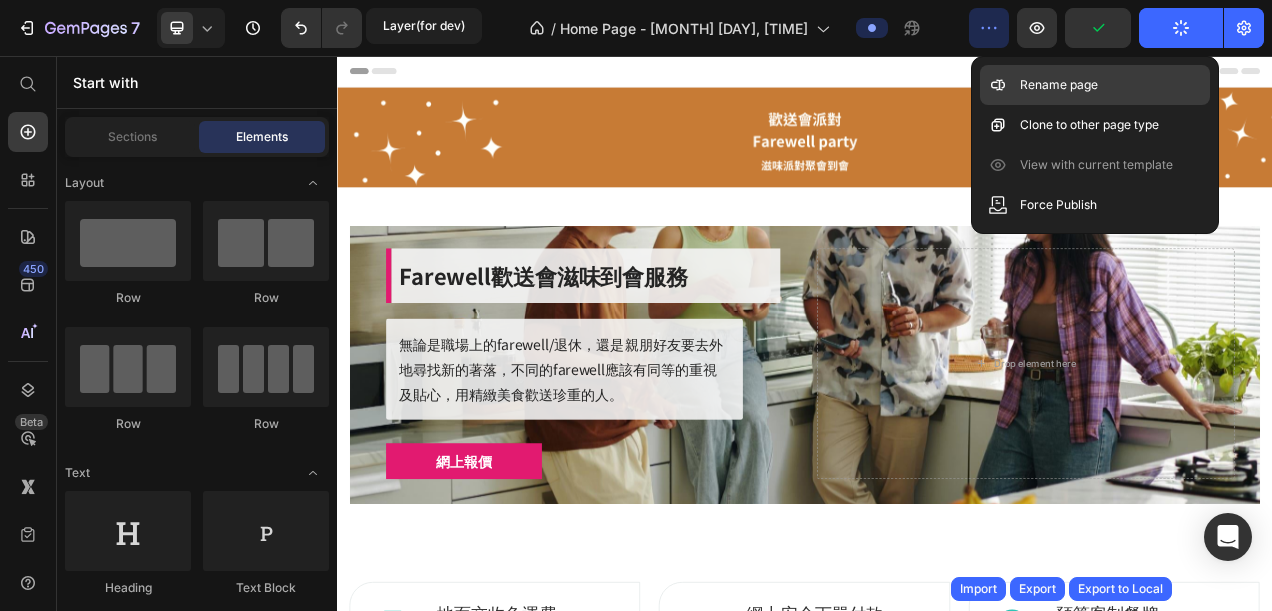 click on "Rename page" at bounding box center (1059, 85) 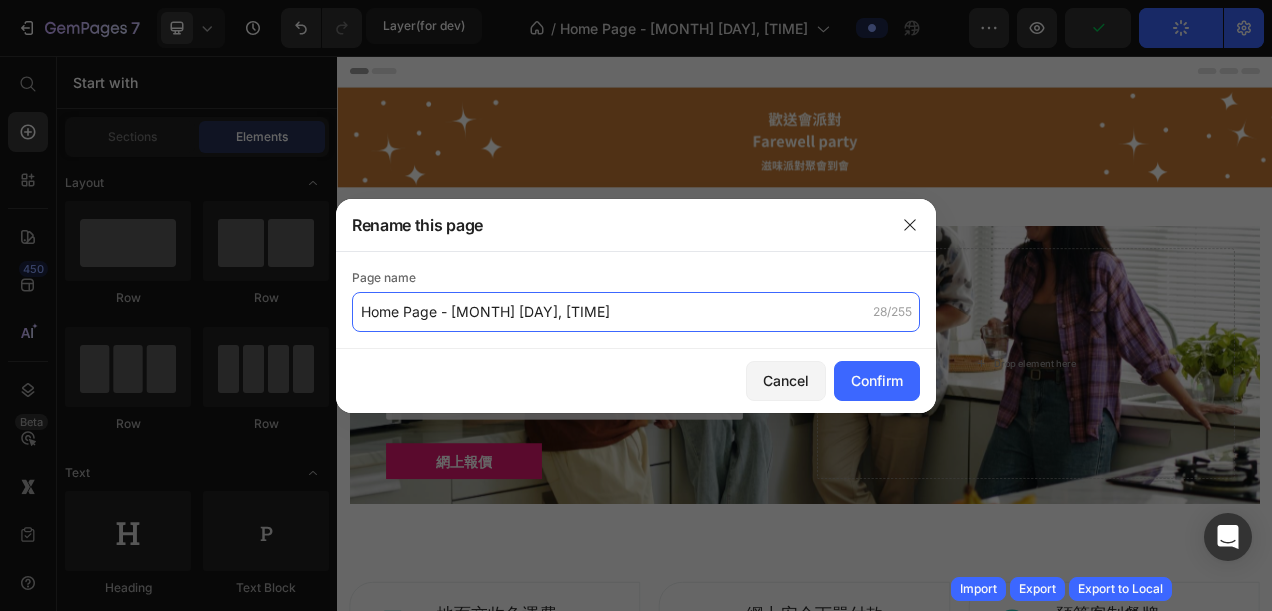 click on "Home Page - Jul 11, 15:24:44" 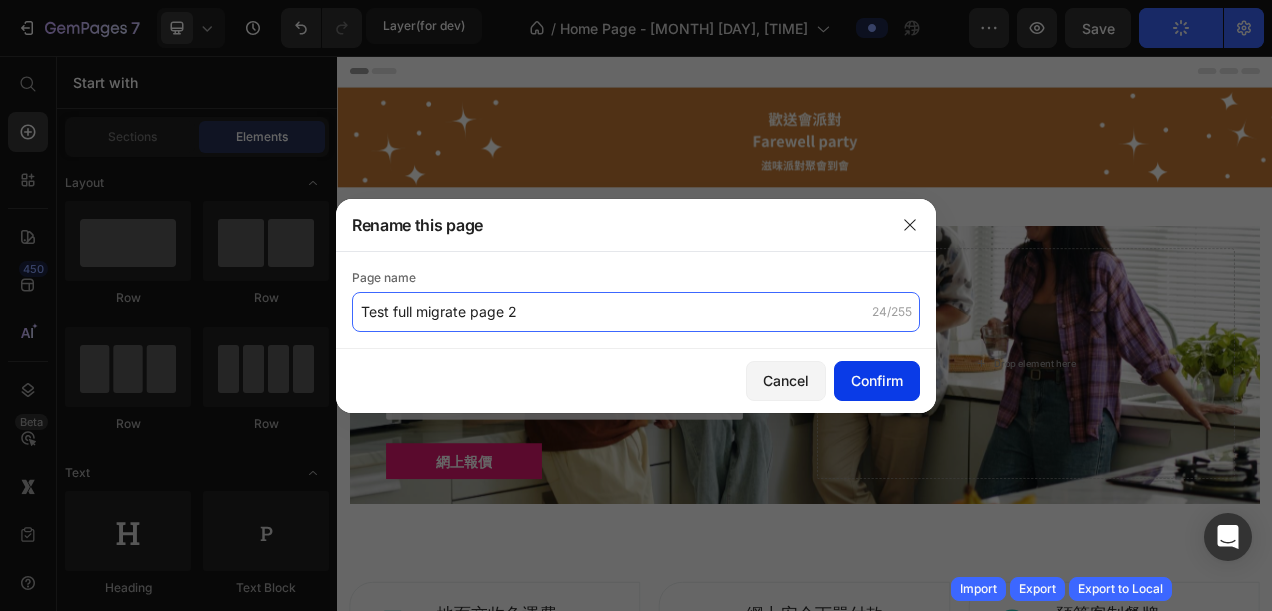 type on "Test full migrate page 2" 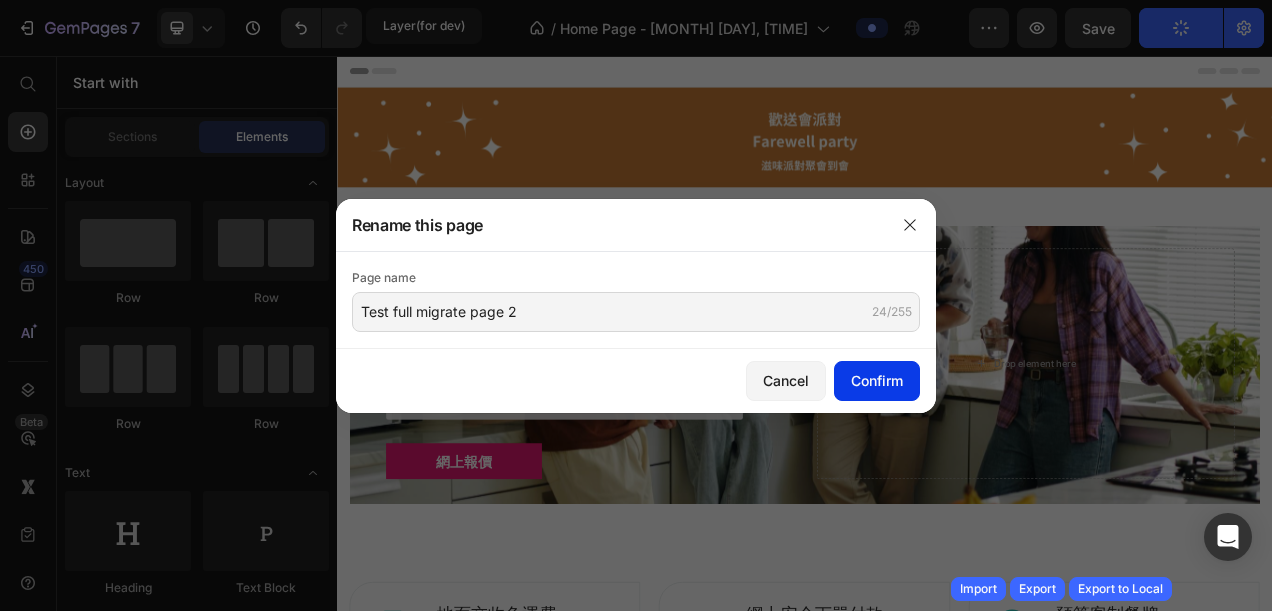 click on "Confirm" at bounding box center [877, 380] 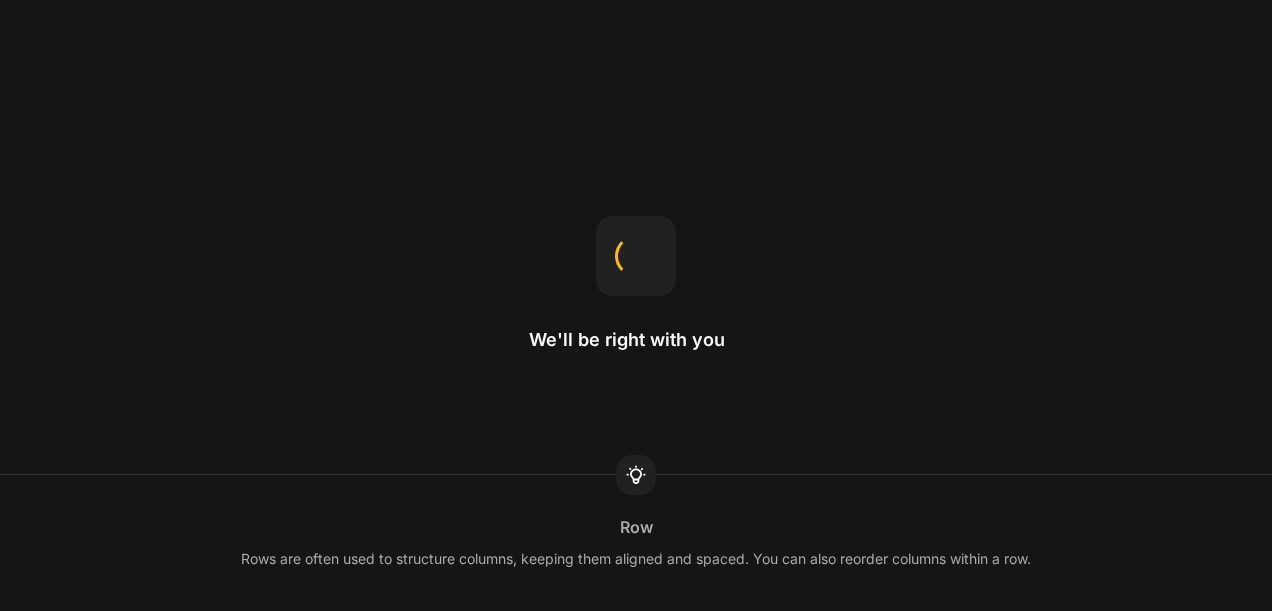 scroll, scrollTop: 0, scrollLeft: 0, axis: both 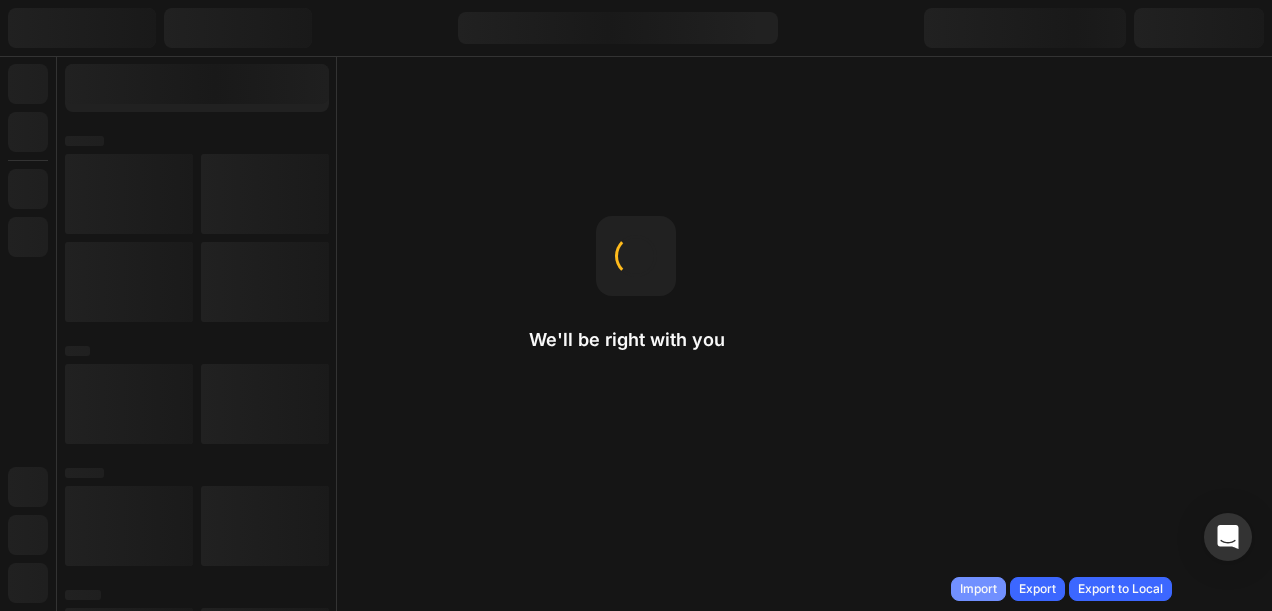 click on "Import" at bounding box center [978, 589] 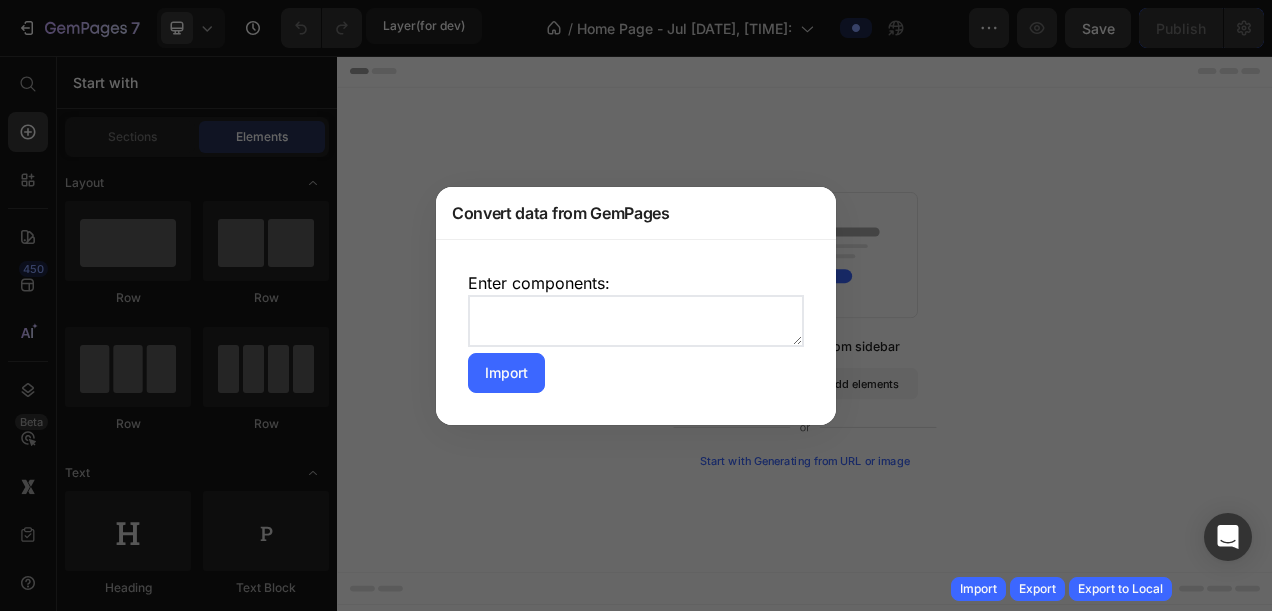 scroll, scrollTop: 0, scrollLeft: 0, axis: both 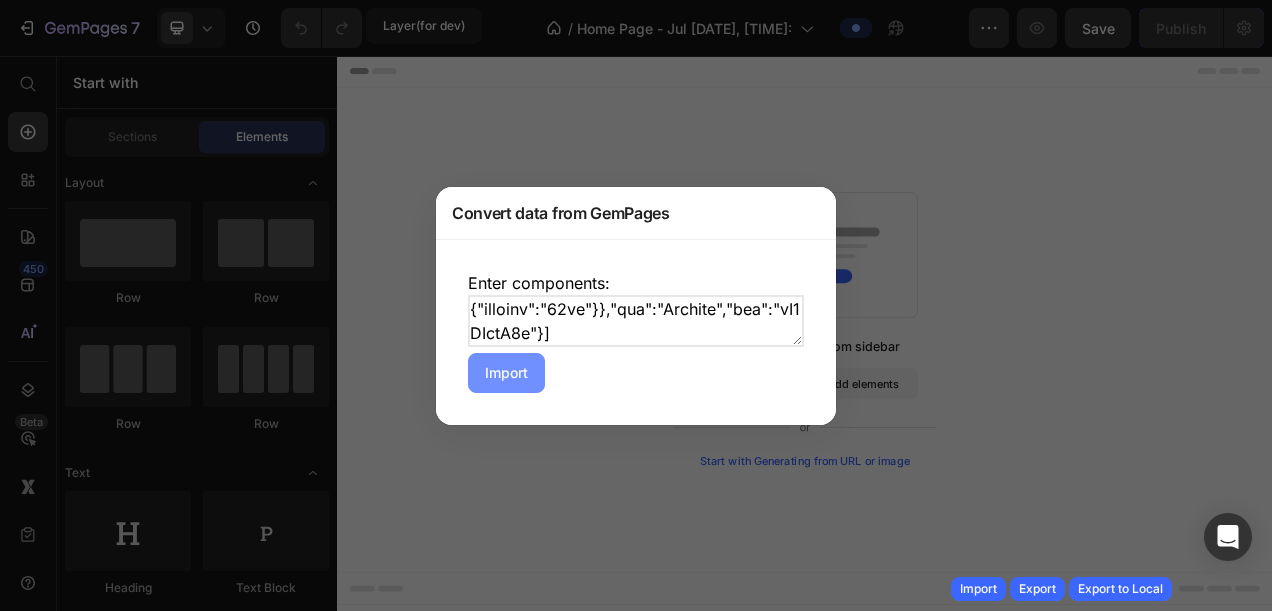 type on "[{"advanced":{"blockPadding":"base","border":{"desktop":{"normal":{"border":"none","borderType":"none","borderWidth":"1px","color":"#121212","isCustom":true,"width":"1px 1px 1px 1px"}}},"boxShadow":{"desktop":{"normal":{"angle":49,"blur":"4px","color":"rgba(18, 18, 18, 0.7)","distance":"4px","spread":"4px","type":"shadow-1"}}},"d":{"desktop":true,"mobile":true,"tablet":true},"hasBoxShadow":{"desktop":{"normal":false}},"op":{"desktop":"100%"},"rounded":{"desktop":{"normal":{"bblr":"0px","bbrr":"0px","btlr":"0px","btrr":"0px","radiusType":"none"}}},"spacing-setting":{}},"childrens":[{"advanced":{"border":{"desktop":{"normal":{"border":"none","borderType":"none","borderWidth":"1px","color":"#121212","isCustom":true,"width":"1px 1px 1px 1px"}}},"boxShadow":{"desktop":{"normal":{"angle":49,"blur":"4px","color":"rgba(18, 18, 18, 0.7)","distance":"4px","spread":"4px","type":"shadow-1"}}},"d":{"desktop":true,"mobile":true,"tablet":true},"hasBoxShadow":{"desktop":{"normal":false}},"op":{"desktop":"100%"},"rounded":..." 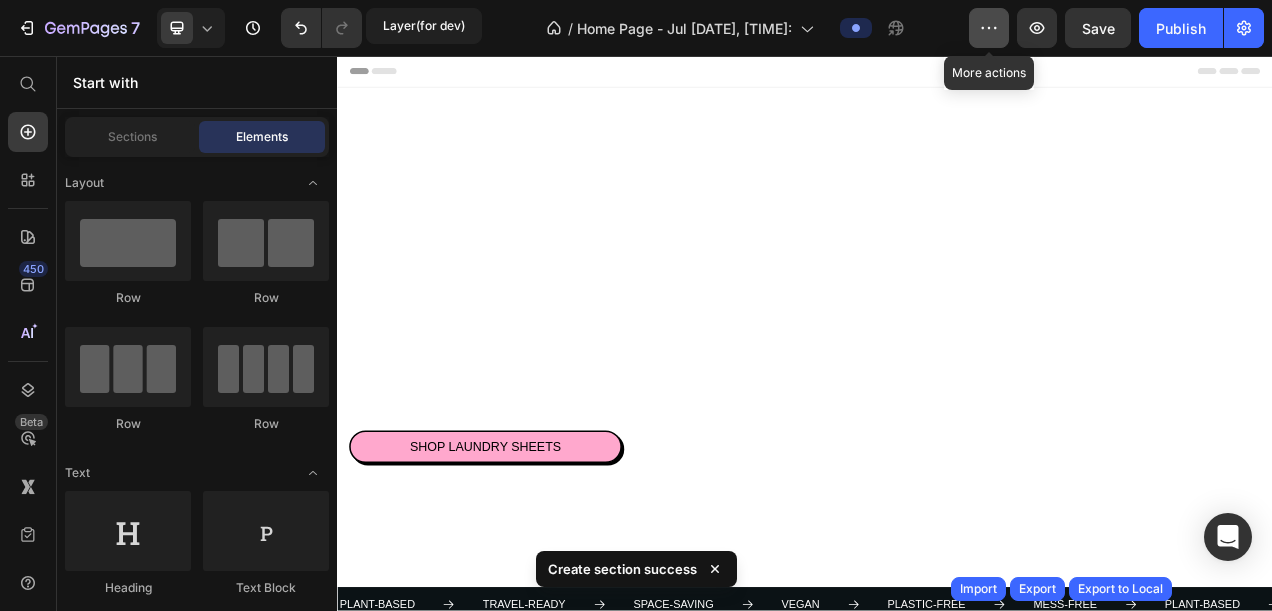 click 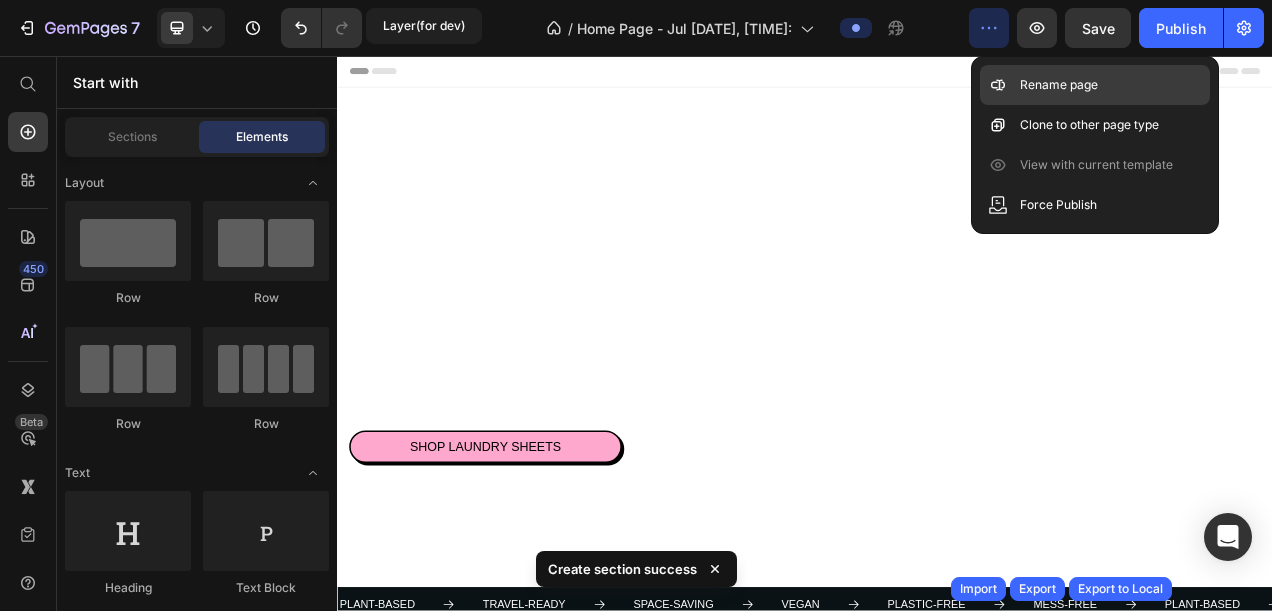 click on "Rename page" at bounding box center [1059, 85] 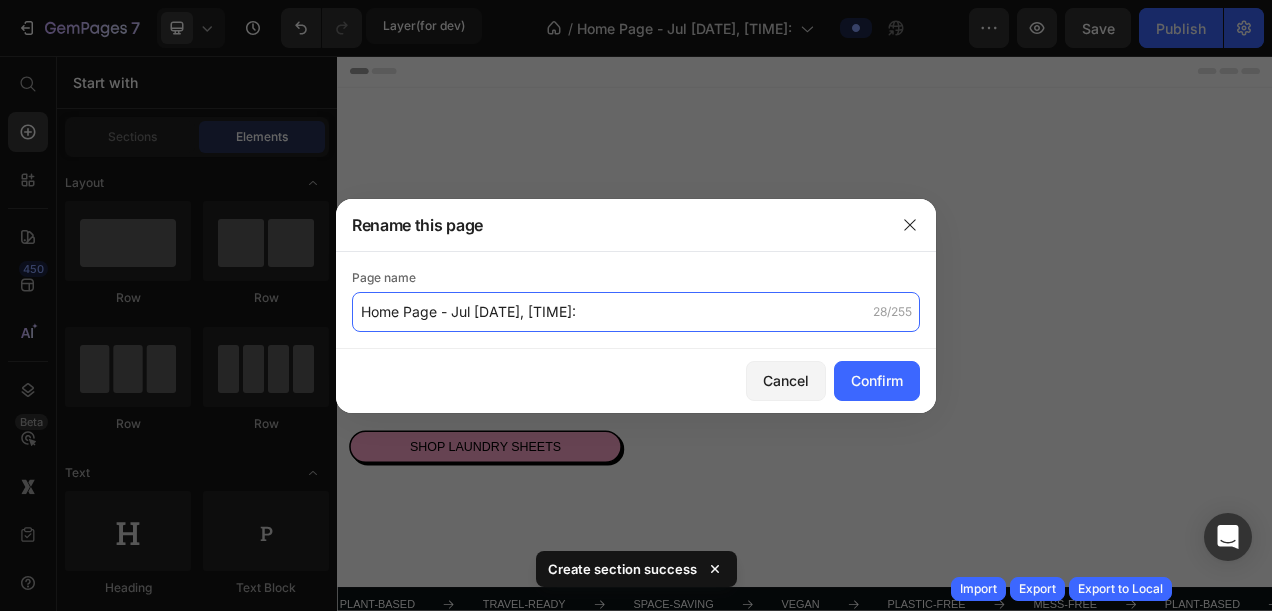 click on "Home Page - Jul [DATE], [TIME]:" 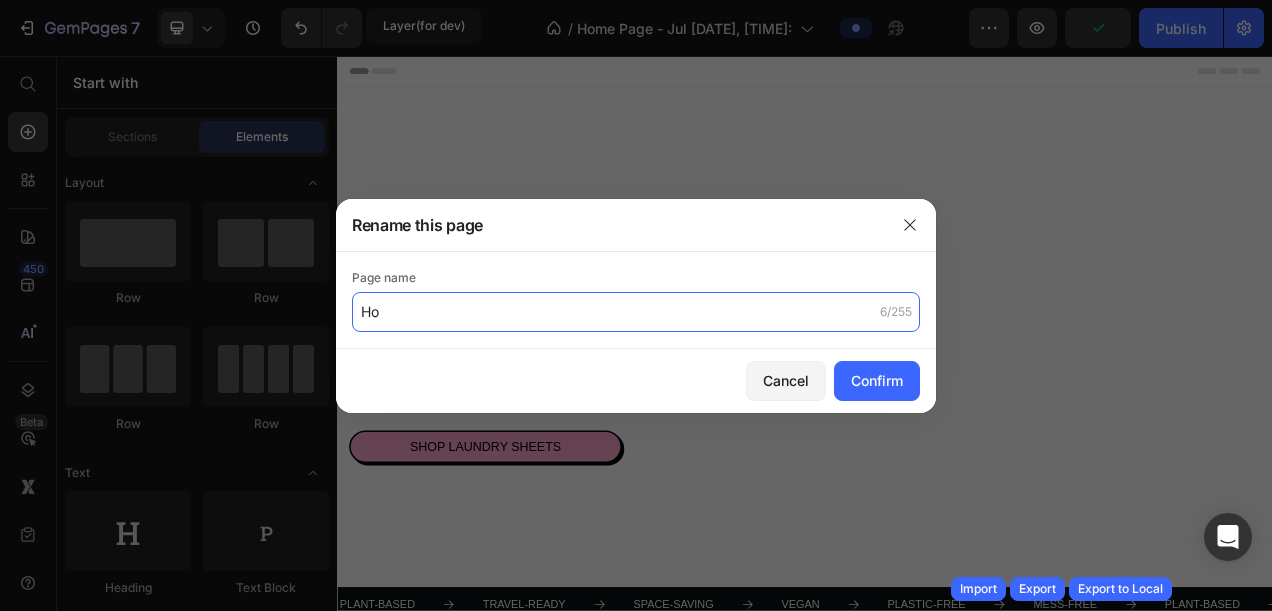 type on "H" 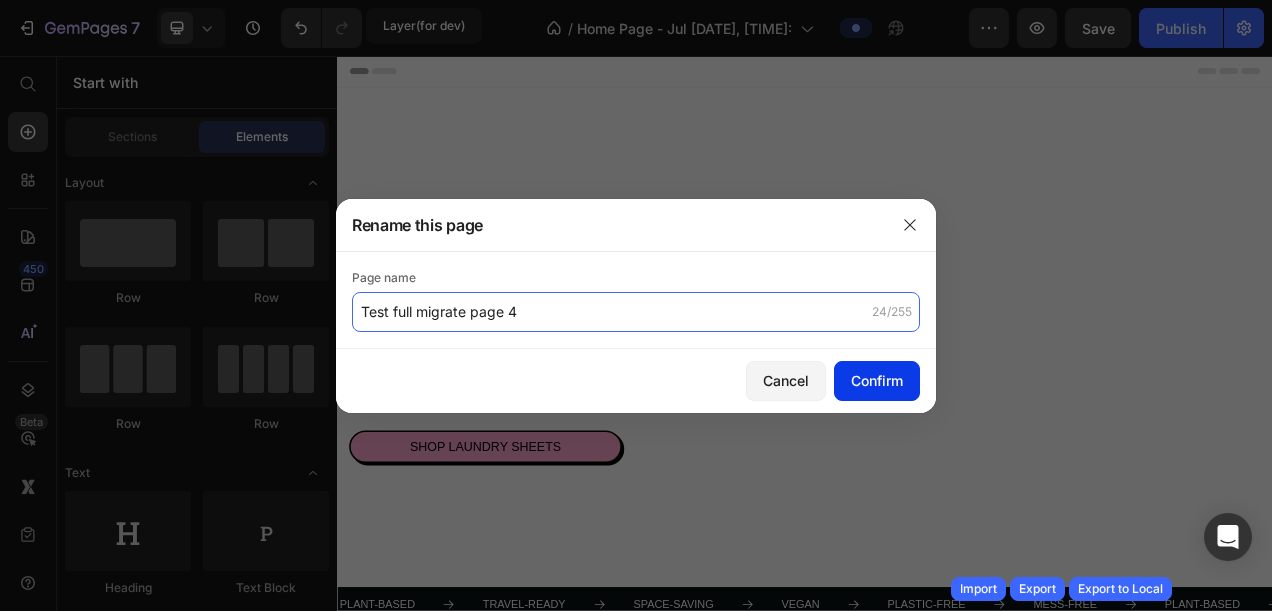 type on "Test full migrate page 4" 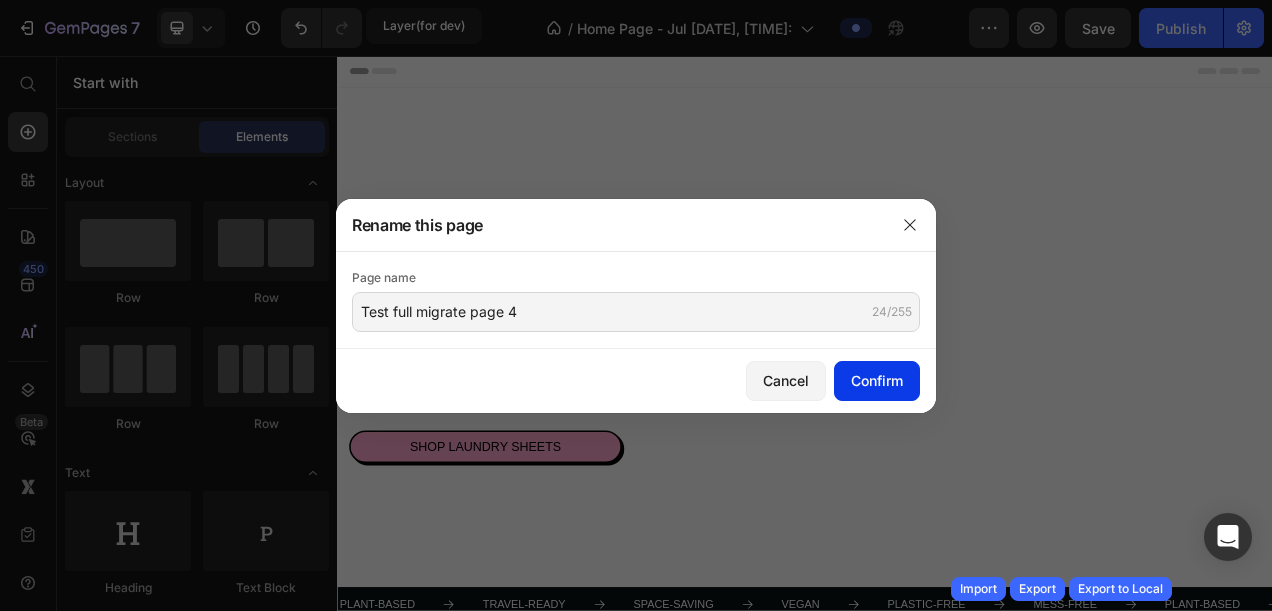 click on "Confirm" at bounding box center (877, 380) 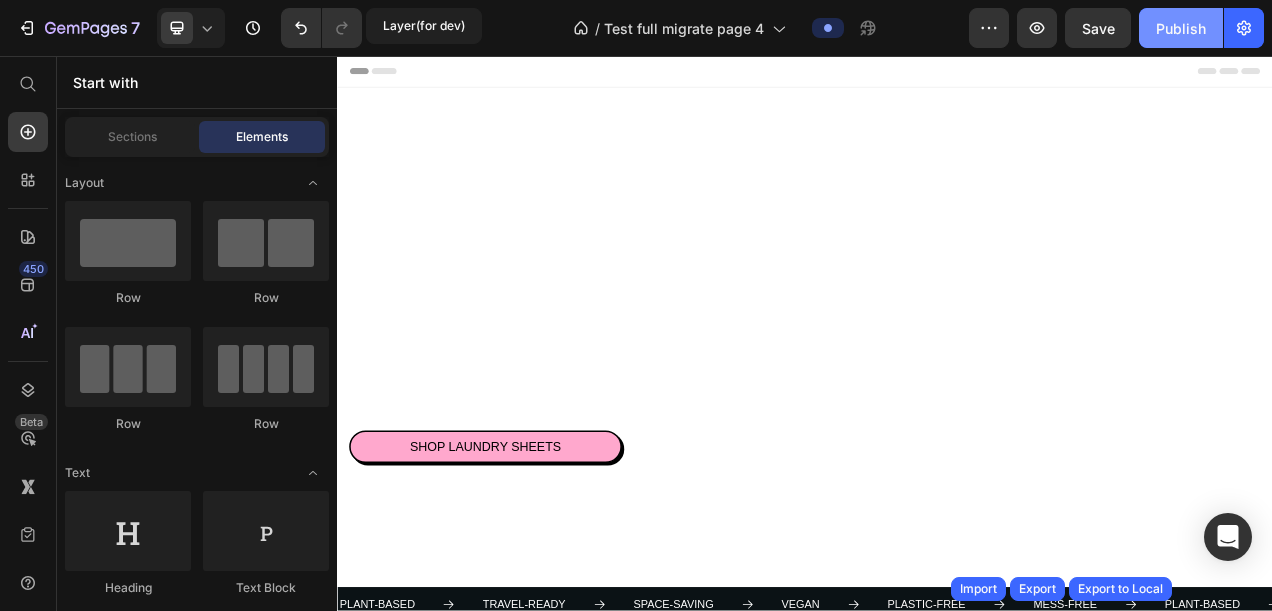 click on "Publish" at bounding box center (1181, 28) 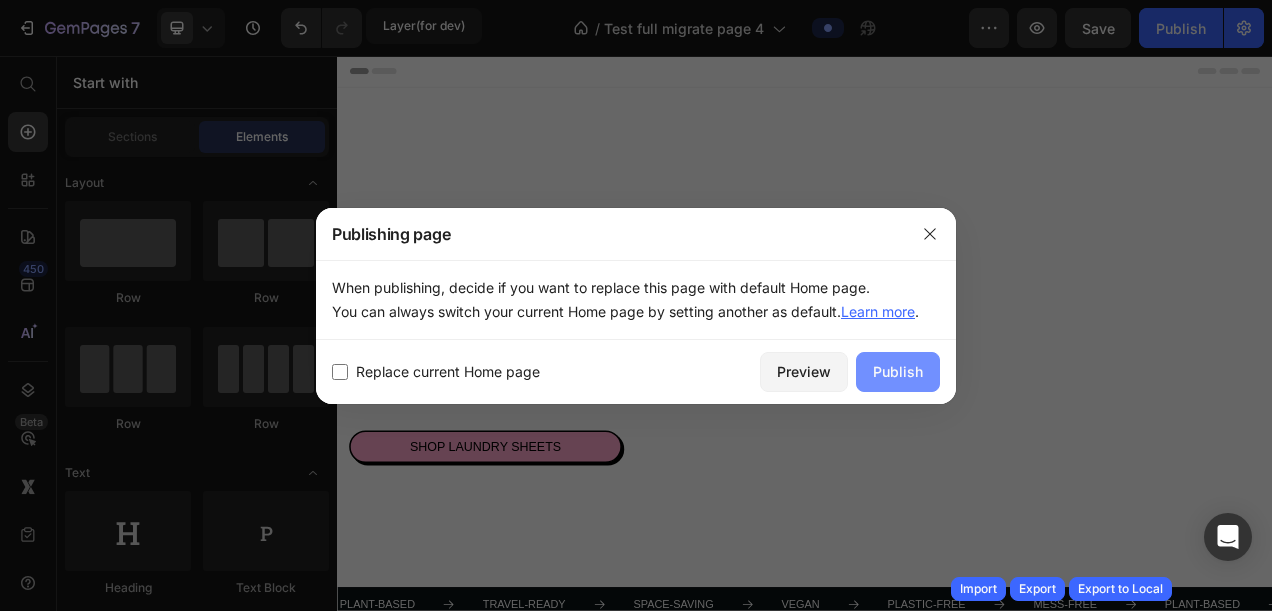click on "Publish" at bounding box center (898, 371) 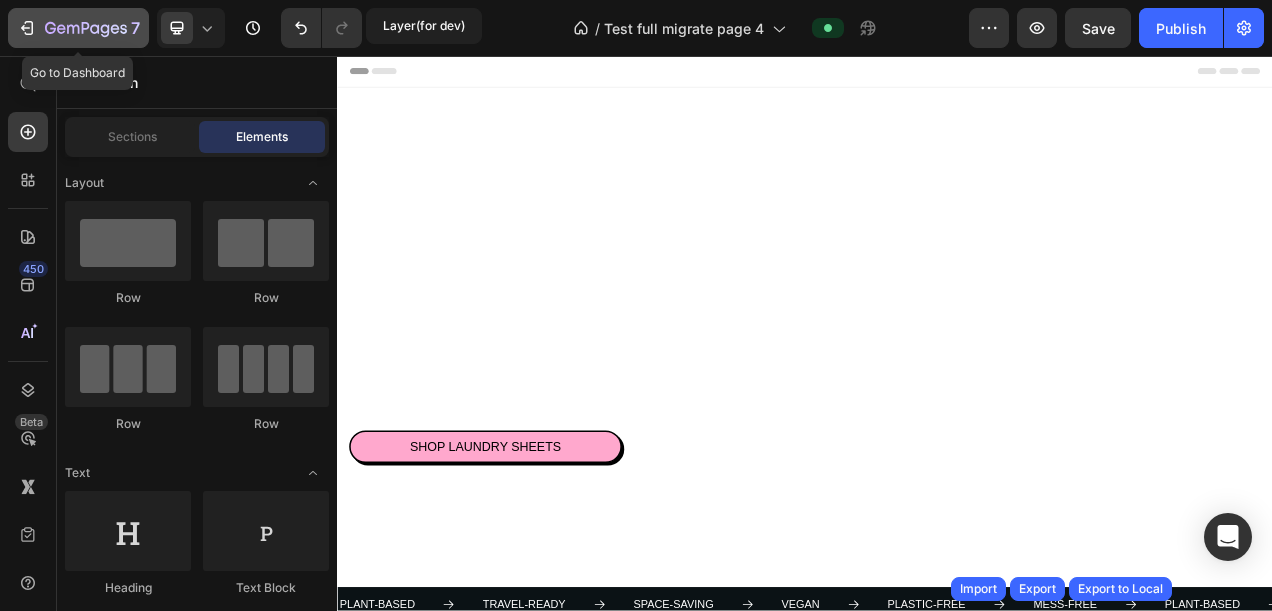 click 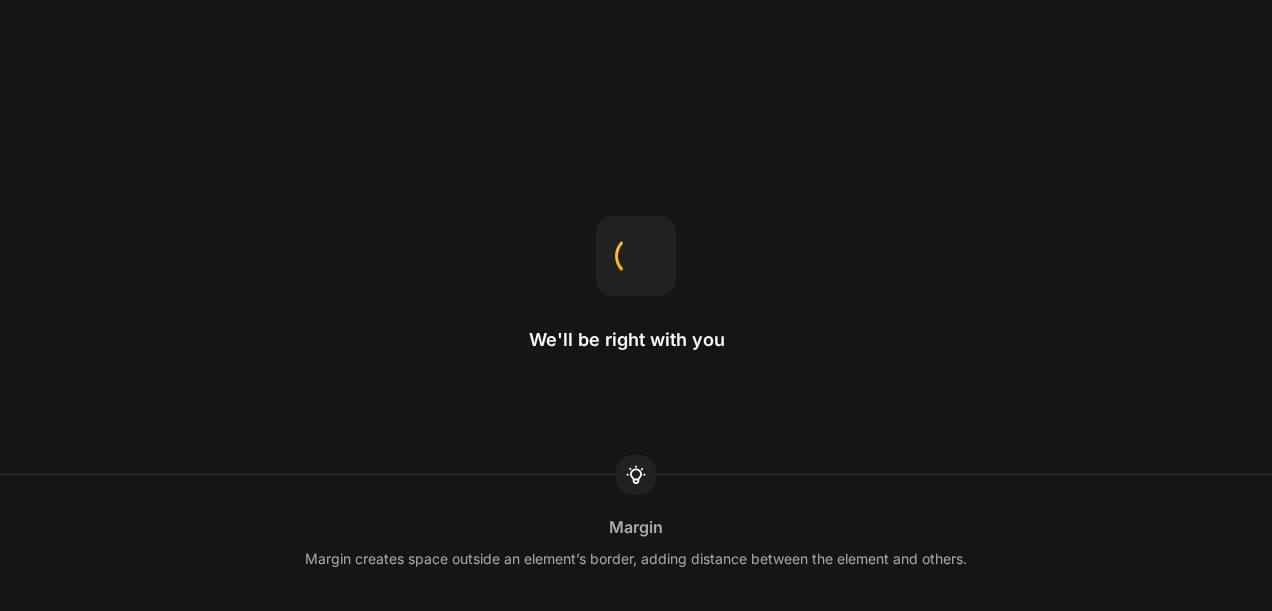 scroll, scrollTop: 0, scrollLeft: 0, axis: both 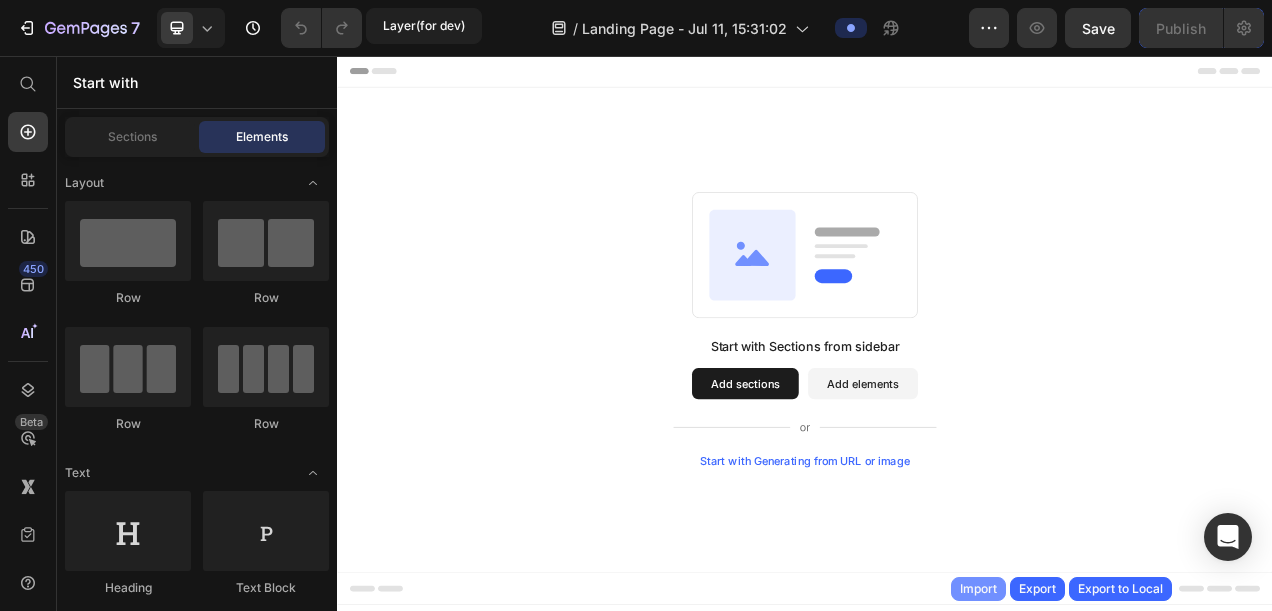 click on "Import" at bounding box center (978, 589) 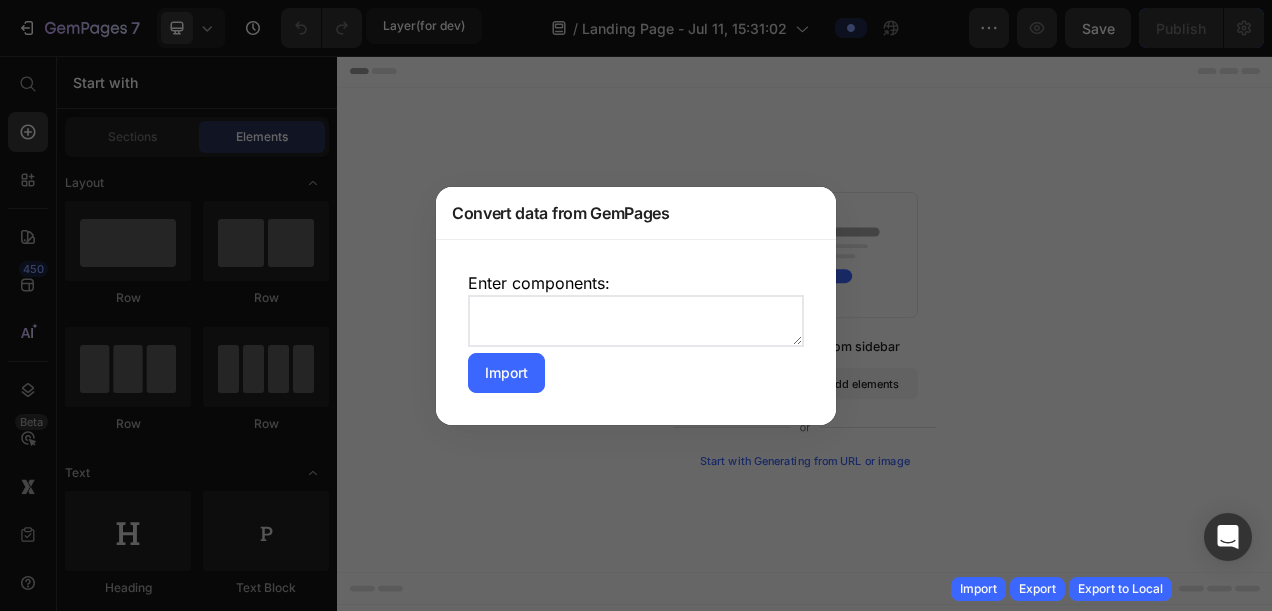 click at bounding box center (636, 321) 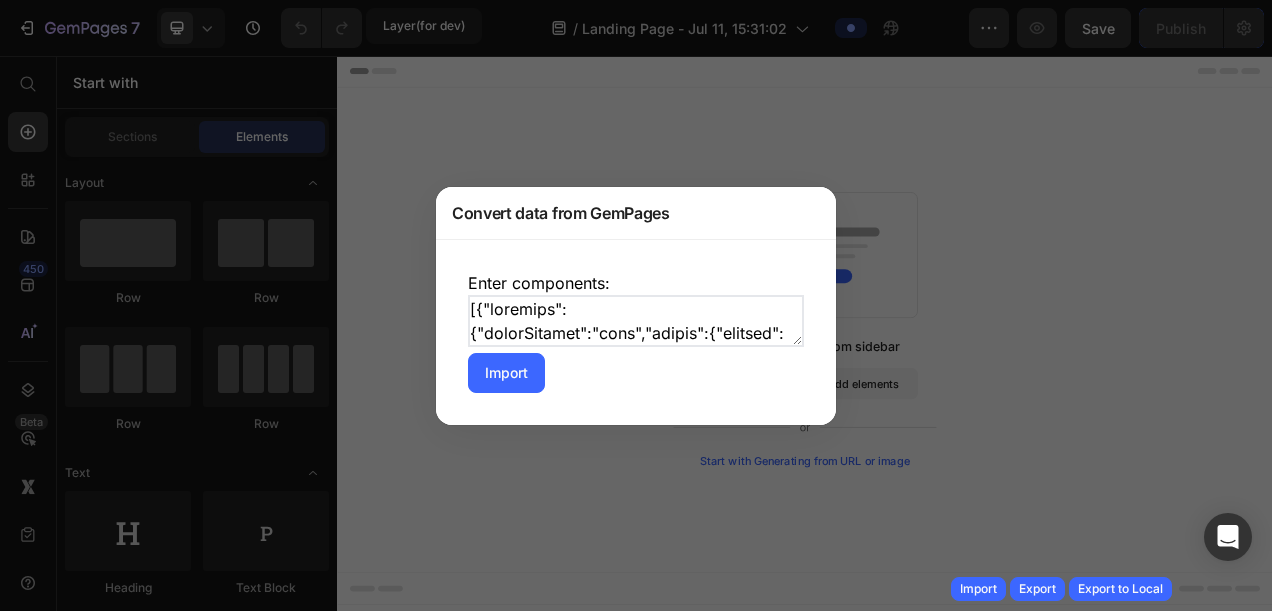 scroll, scrollTop: 127726, scrollLeft: 0, axis: vertical 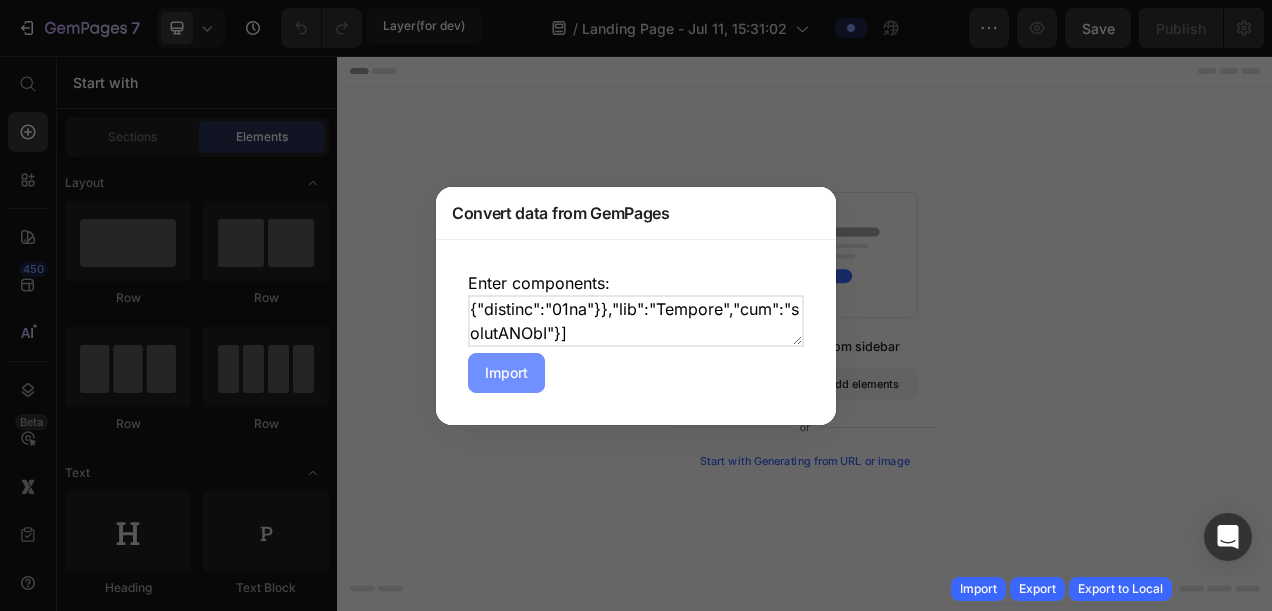 type on "[{"advanced":{"blockPadding":"base","border":{"desktop":{"normal":{"border":"none","borderType":"none","borderWidth":"1px","color":"#121212","isCustom":true,"width":"1px 1px 1px 1px"}}},"boxShadow":{"desktop":{"normal":{"angle":49,"blur":"4px","color":"rgba(18, 18, 18, 0.7)","distance":"4px","spread":"4px","type":"shadow-1"}}},"d":{"desktop":true,"mobile":false,"tablet":true},"hasBoxShadow":{"desktop":{"normal":false}},"op":{"desktop":"100%"},"rounded":{"desktop":{"normal":{"bblr":"0px","bbrr":"0px","btlr":"0px","btrr":"0px","radiusType":"none"}}},"spacing-setting":{"desktop":{"padding":{"bottom":"var(--g-s-2xl)","top":"var(--g-s-2xl)"}}}},"childrens":[{"advanced":{"border":{"desktop":{"normal":{"border":"none","borderType":"none","borderWidth":"1px","color":"#121212","isCustom":true,"width":"1px 1px 1px 1px"}}},"boxShadow":{"desktop":{"normal":{"angle":49,"blur":"4px","color":"rgba(18, 18, 18, 0.7)","distance":"4px","spread":"4px","type":"shadow-1"}}},"d":{"desktop":true,"mobile":true,"tablet":true},"hasB..." 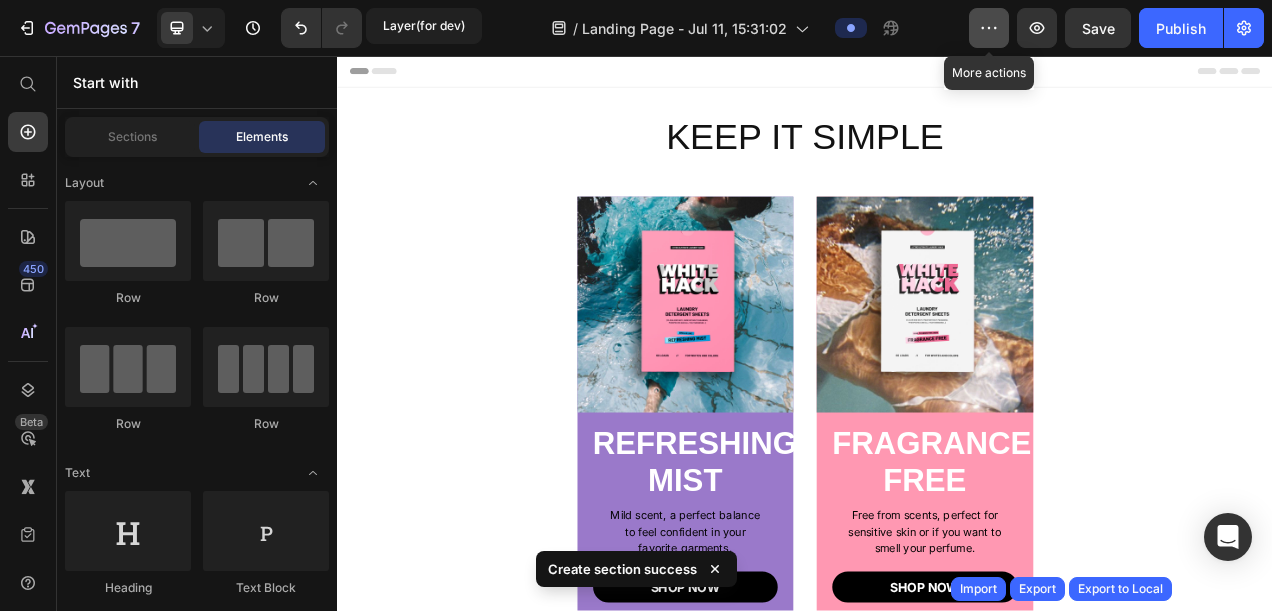 click 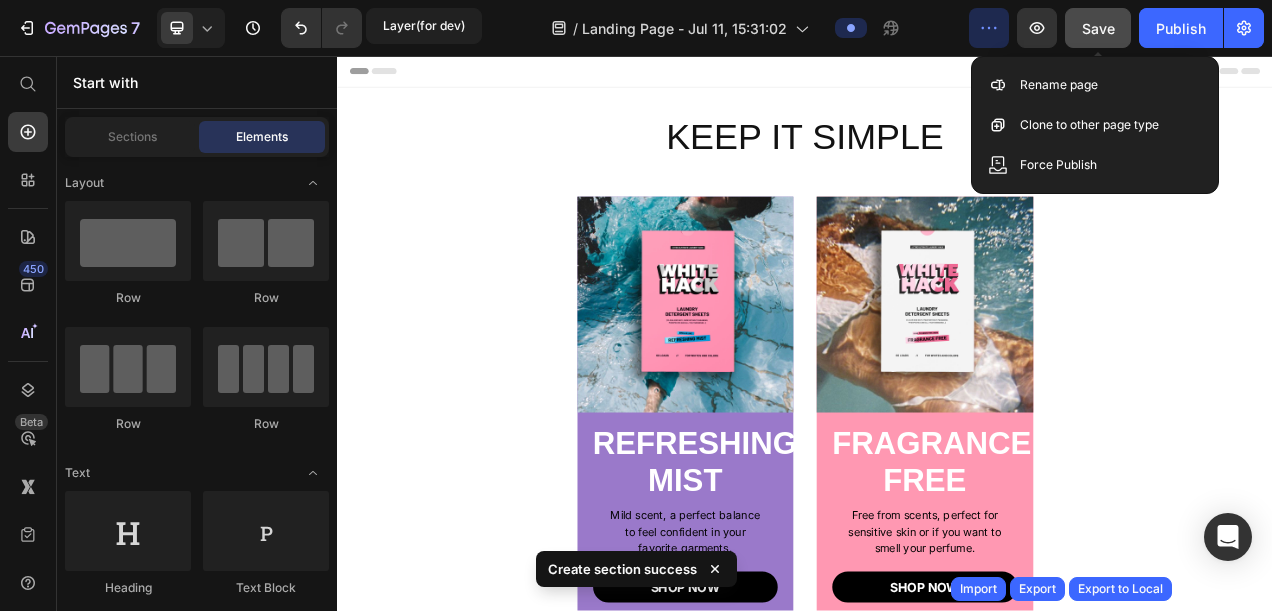 click on "Save" at bounding box center (1098, 28) 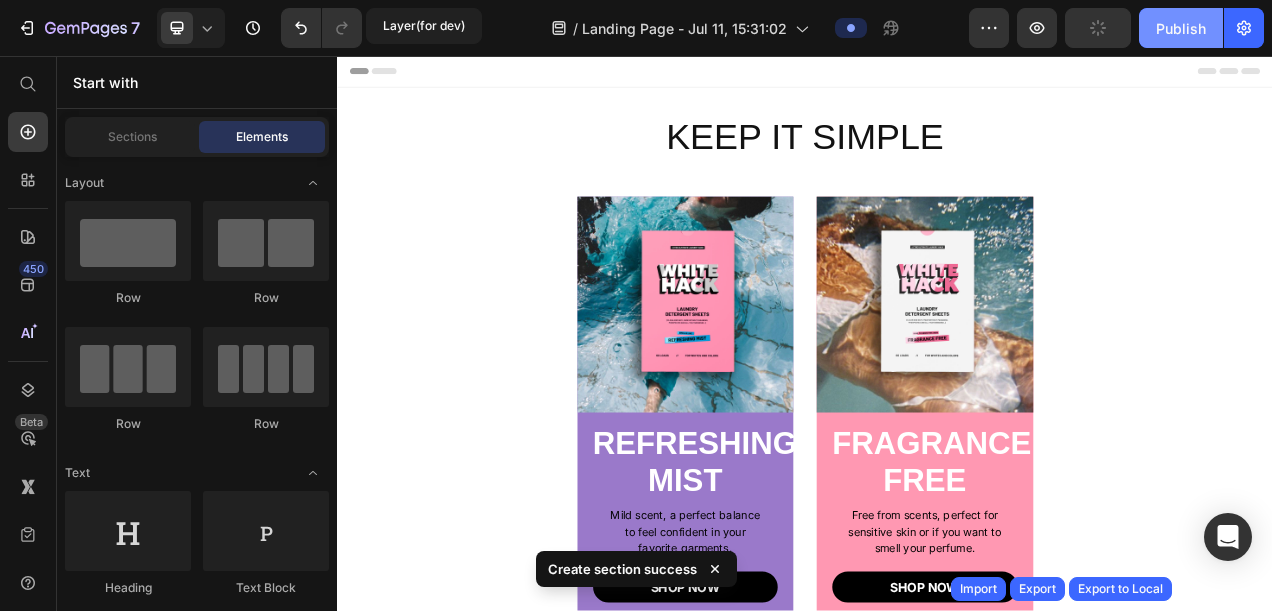 click on "Publish" at bounding box center [1181, 28] 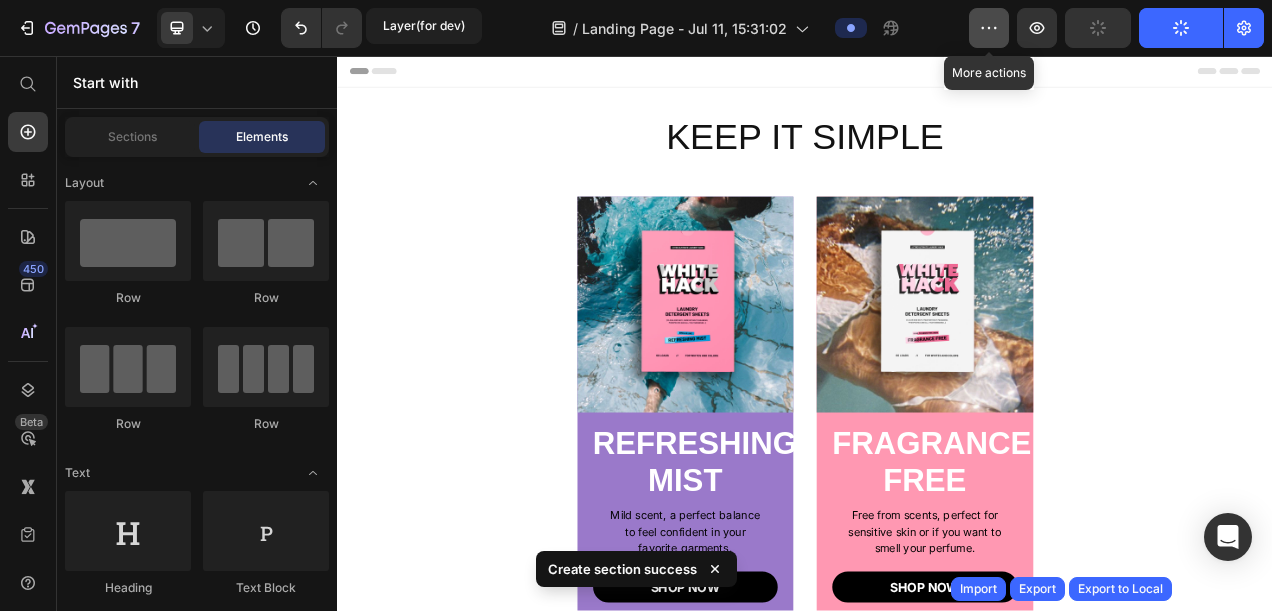 click 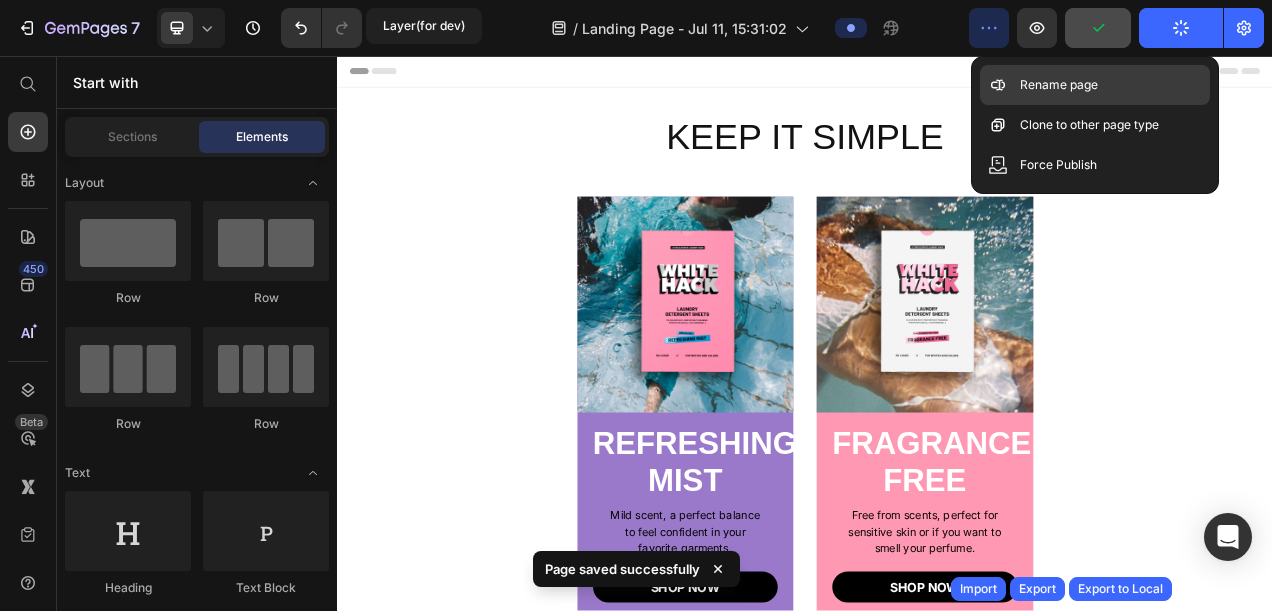 click on "Rename page" at bounding box center (1059, 85) 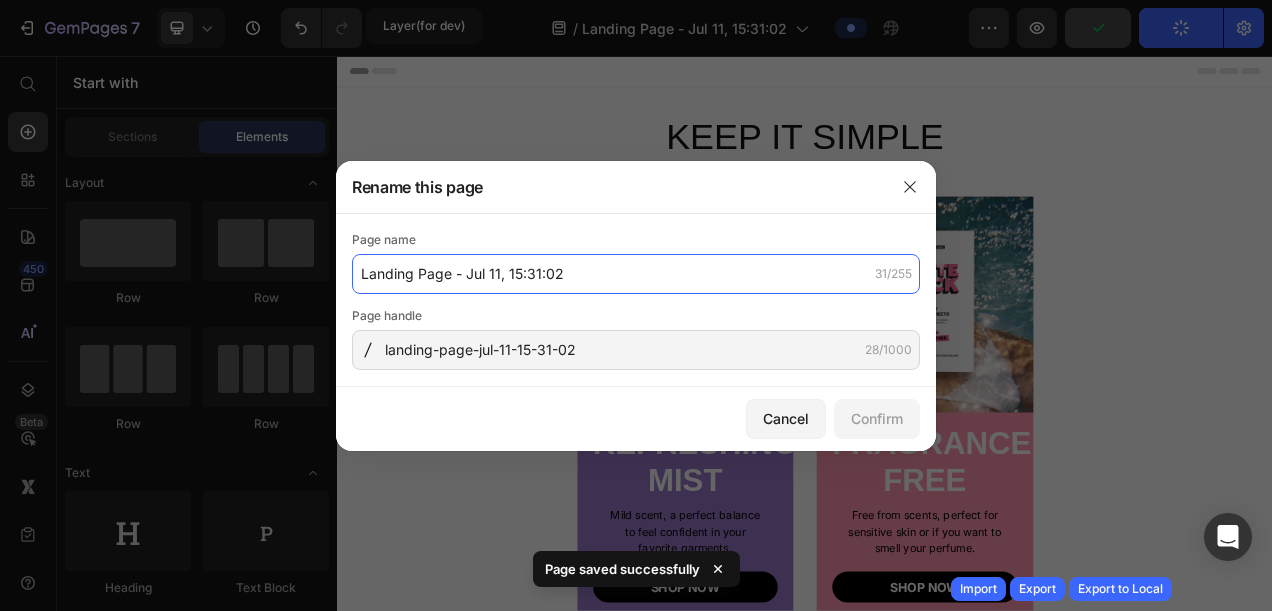 click on "Landing Page - Jul 11, 15:31:02" 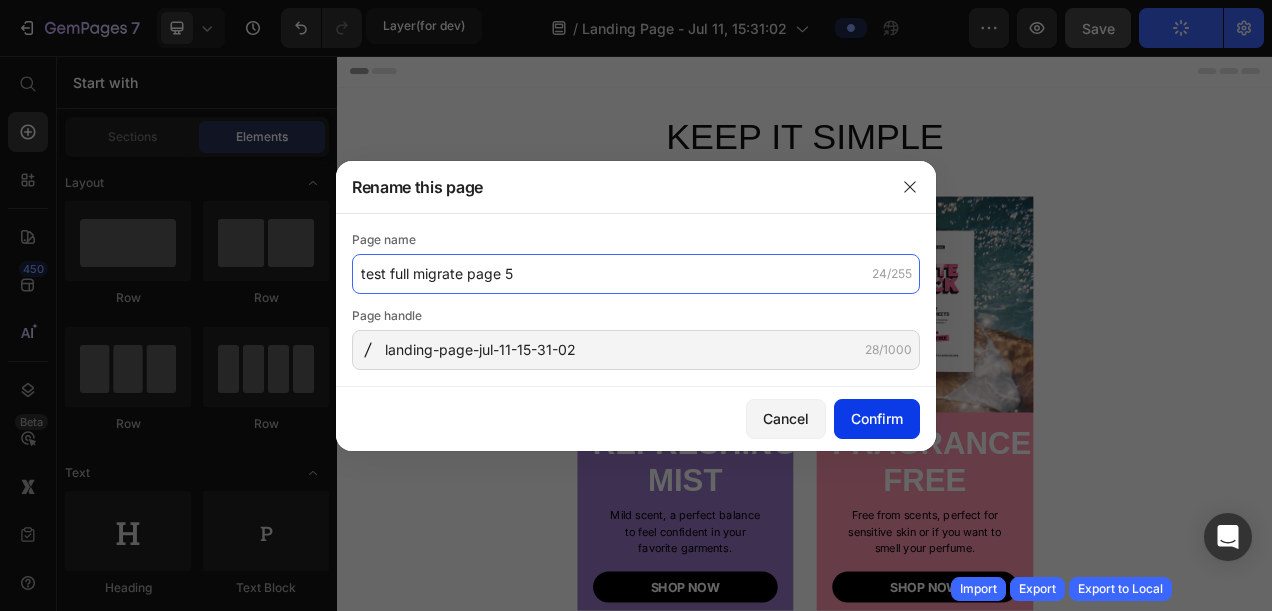 type on "test full migrate page 5" 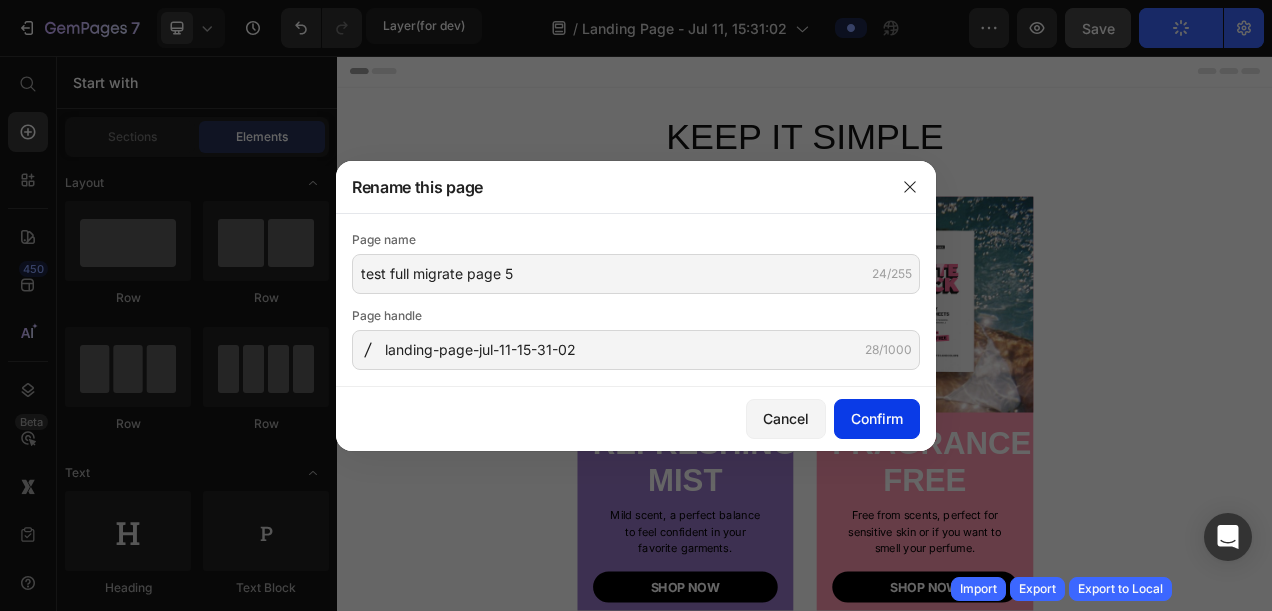 click on "Confirm" at bounding box center (877, 418) 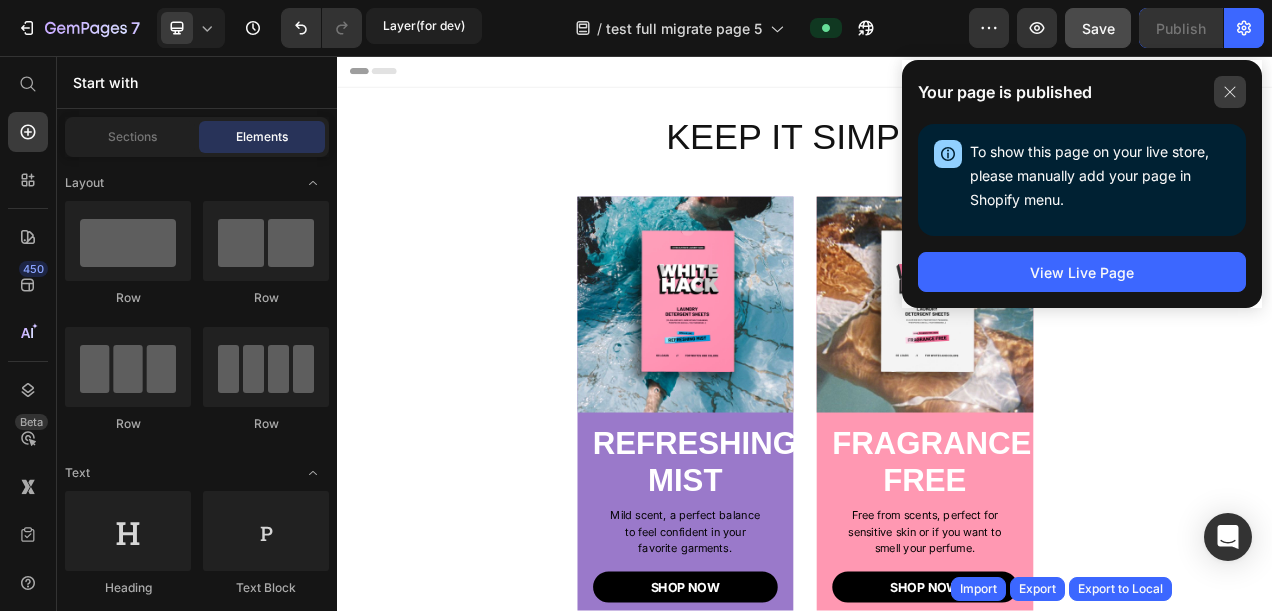 click 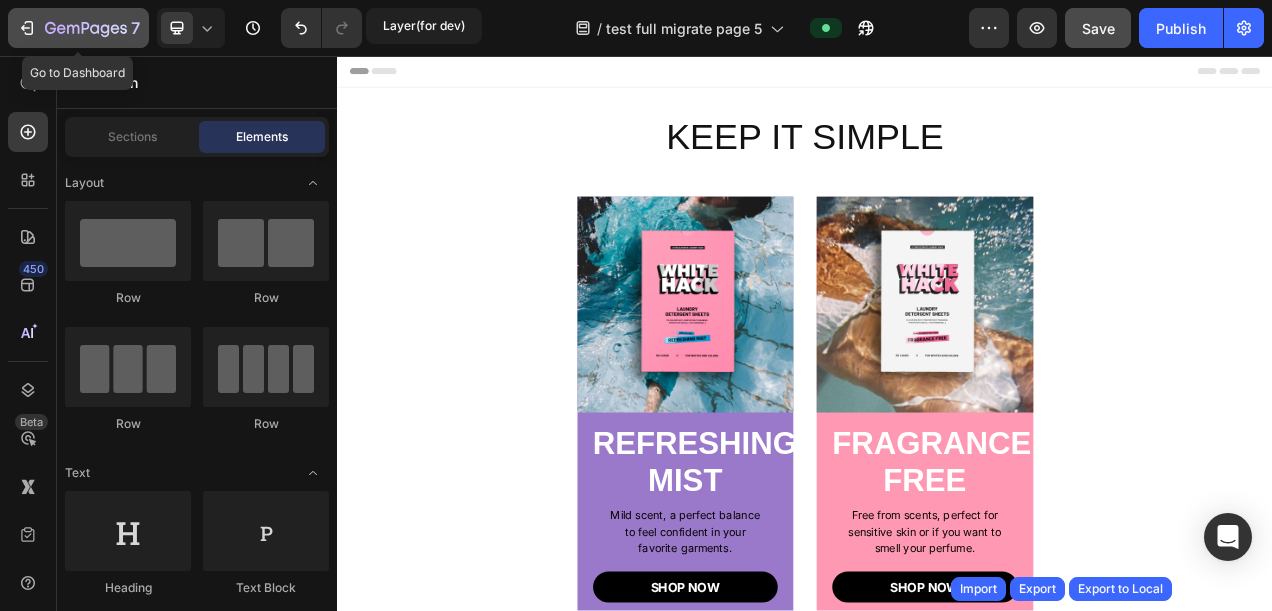 click on "7" at bounding box center [78, 28] 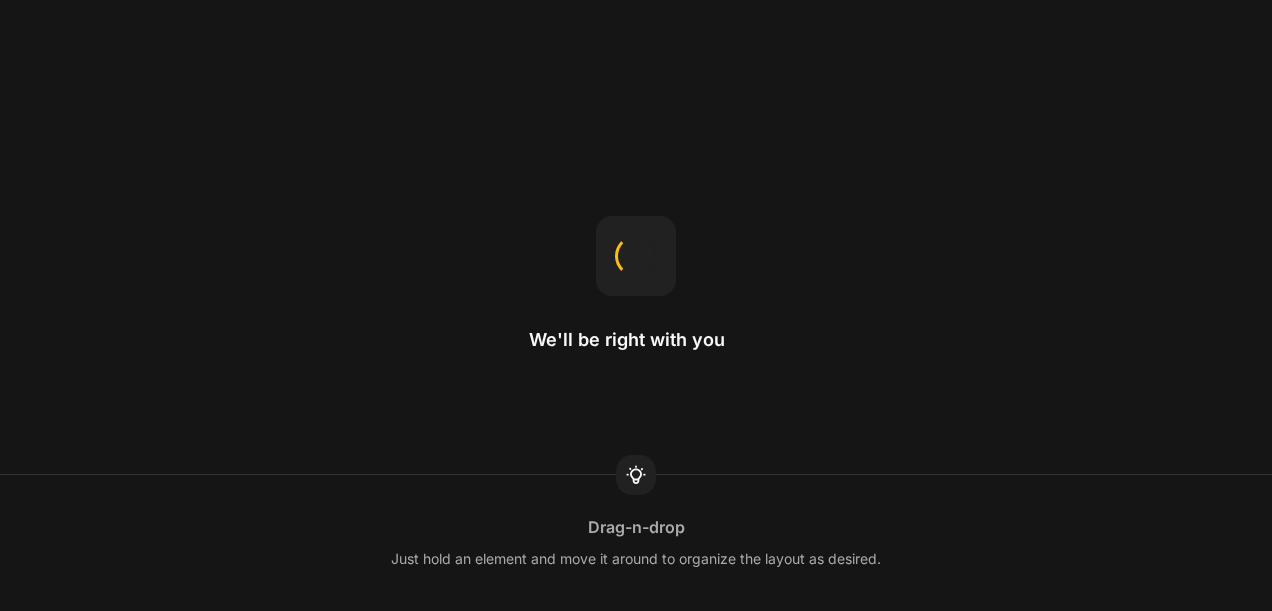 scroll, scrollTop: 0, scrollLeft: 0, axis: both 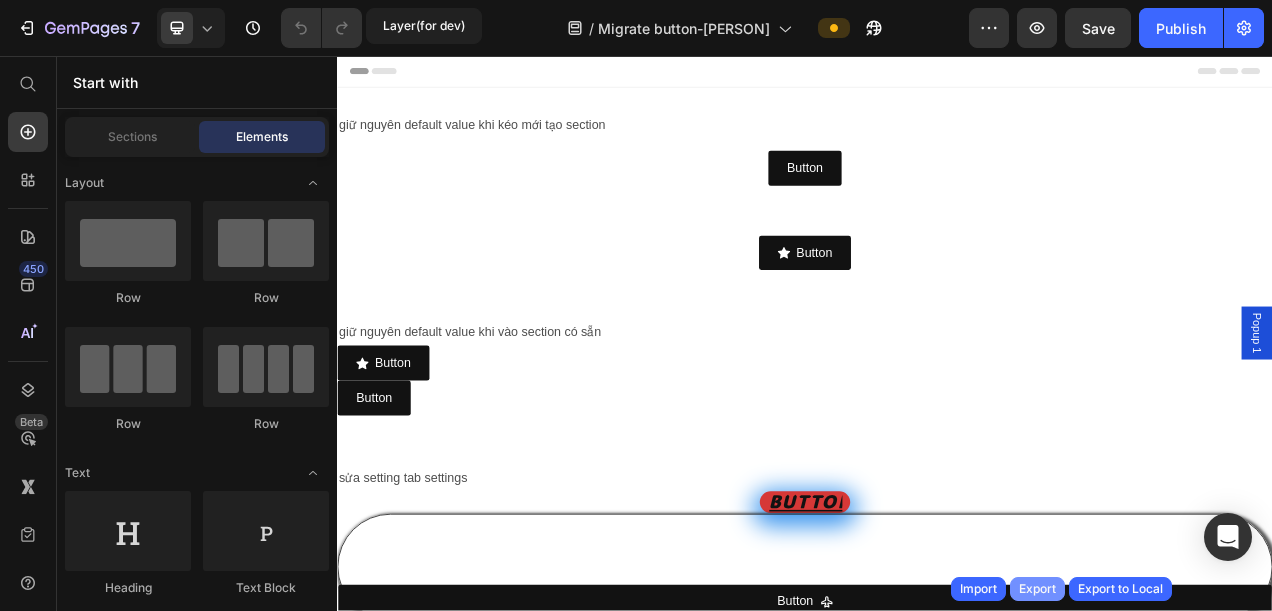 click on "Export" at bounding box center (1037, 589) 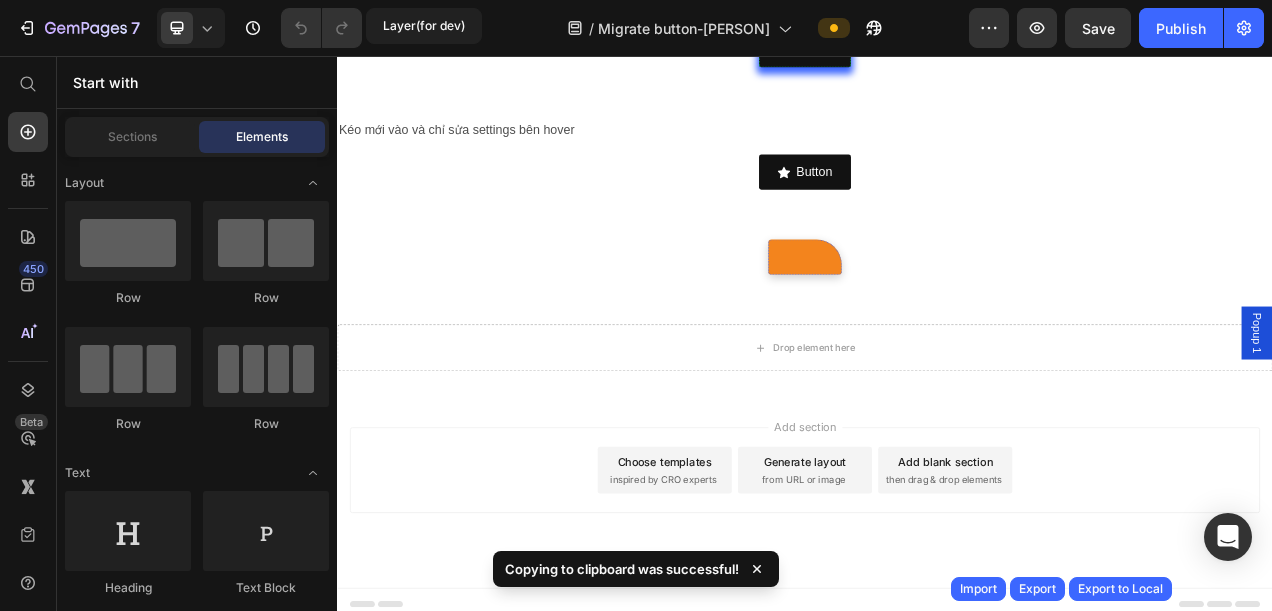 scroll, scrollTop: 3012, scrollLeft: 0, axis: vertical 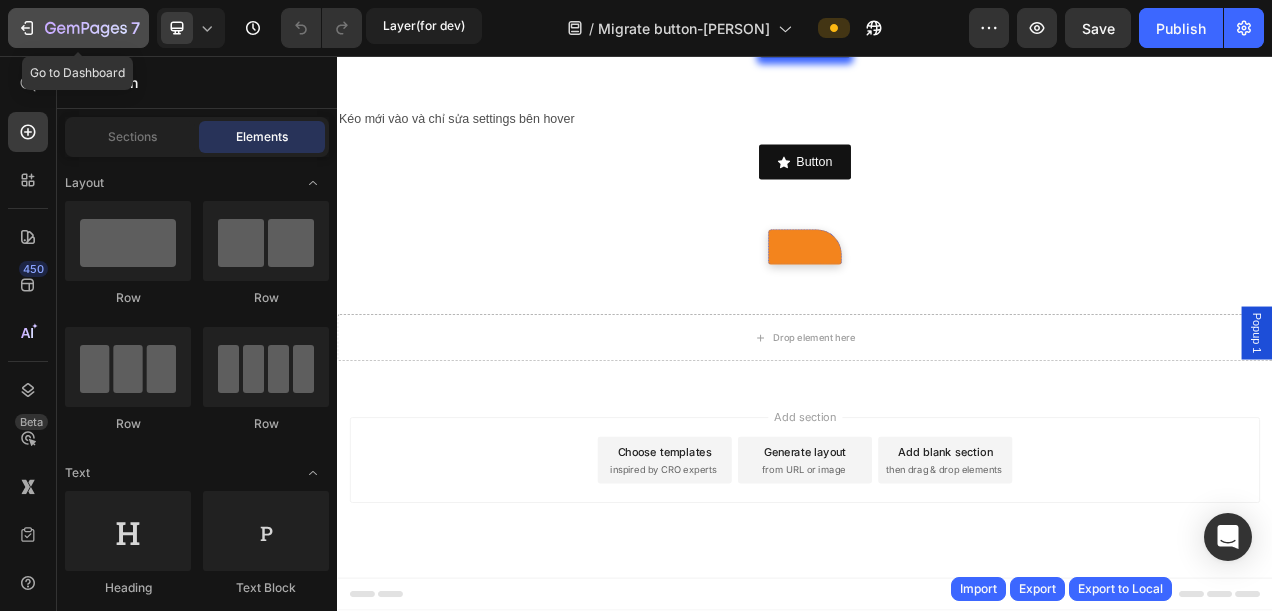 click on "7" at bounding box center [78, 28] 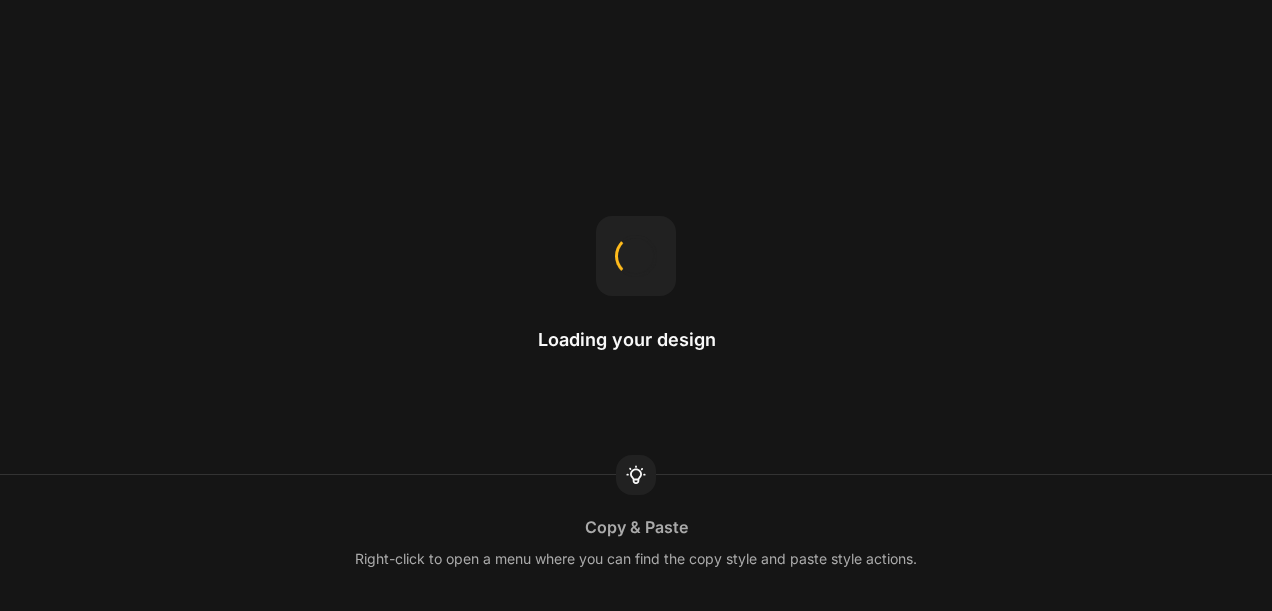 scroll, scrollTop: 0, scrollLeft: 0, axis: both 